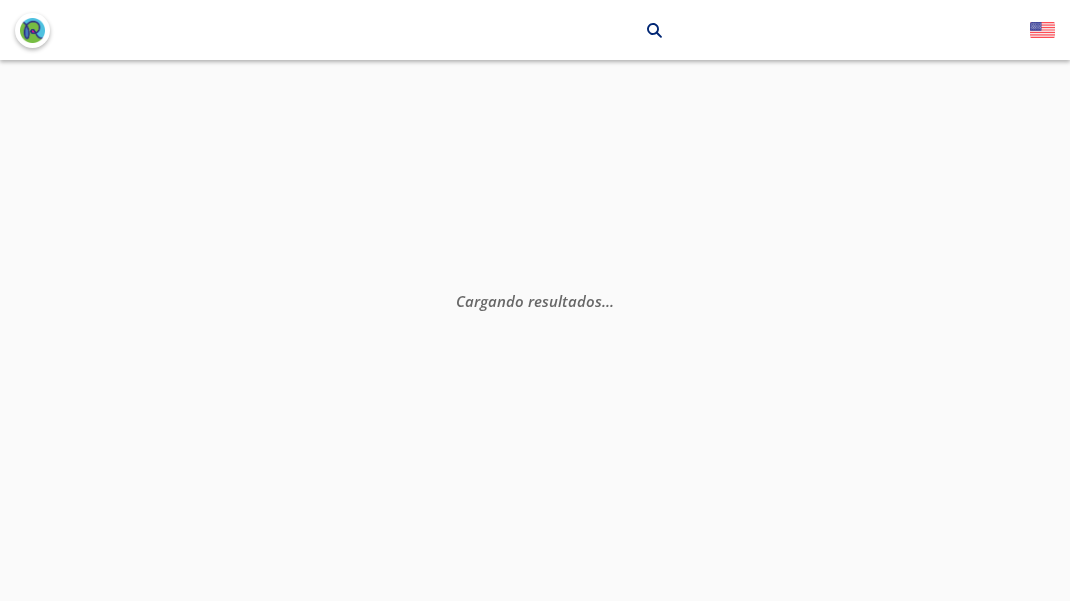scroll, scrollTop: 0, scrollLeft: 0, axis: both 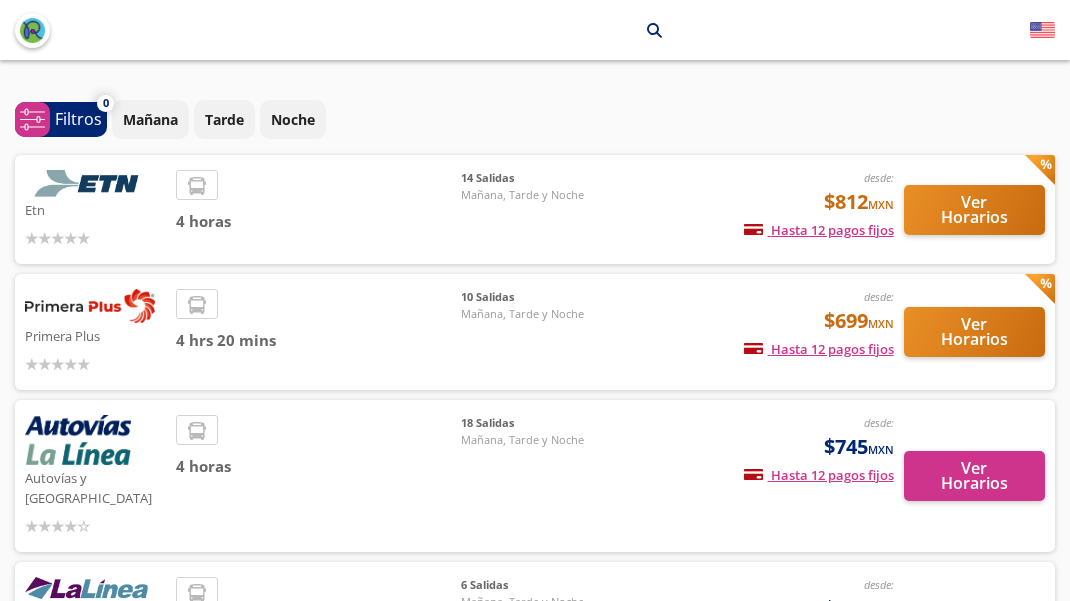 click on "Ver Horarios" at bounding box center [974, 332] 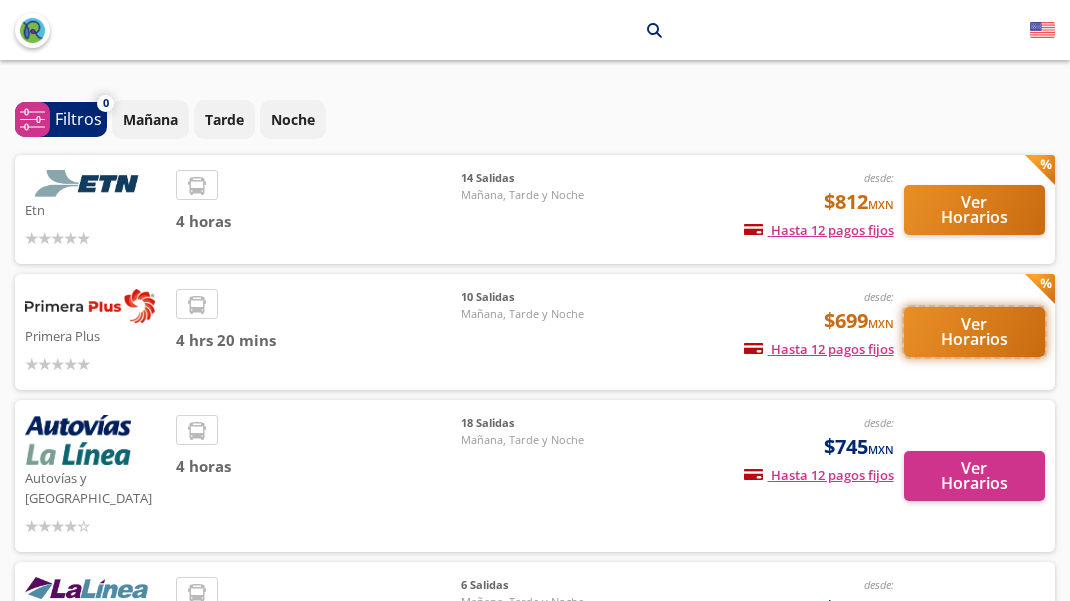click on "Ver Horarios" at bounding box center [974, 332] 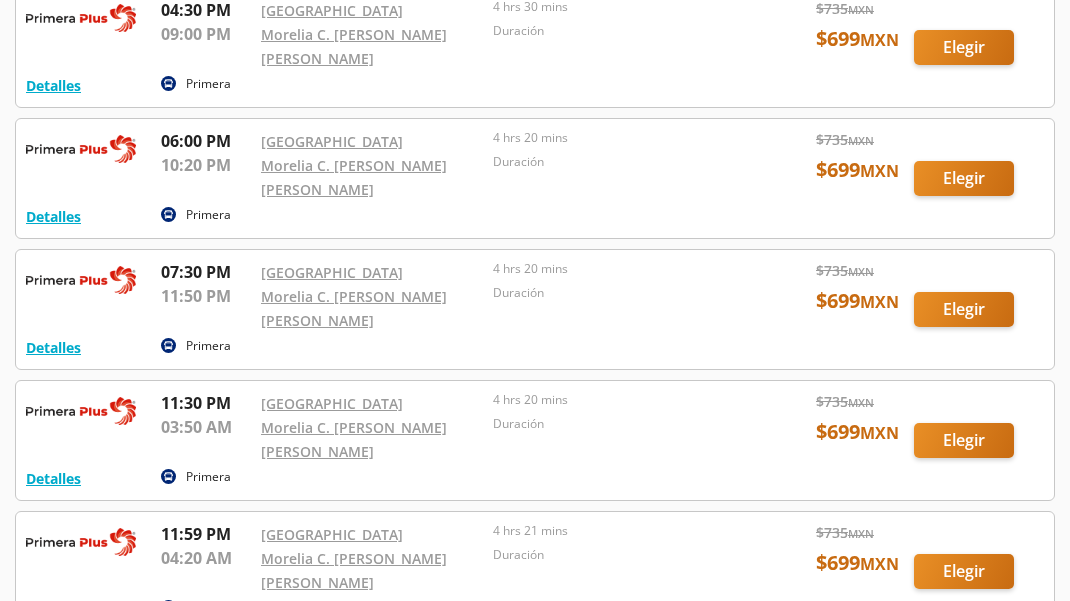 scroll, scrollTop: 760, scrollLeft: 0, axis: vertical 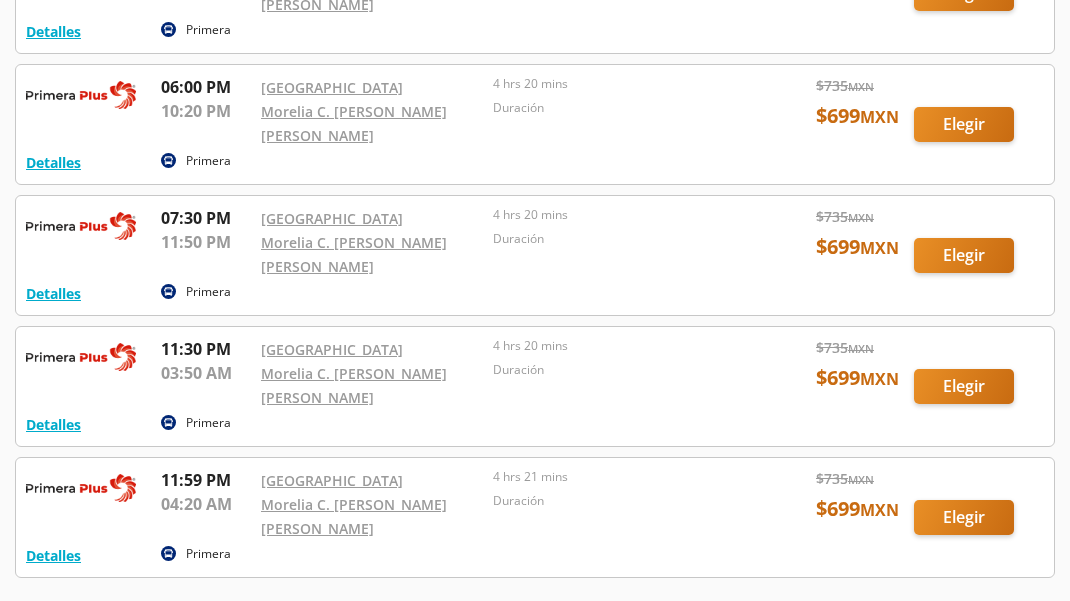 click at bounding box center (535, 255) 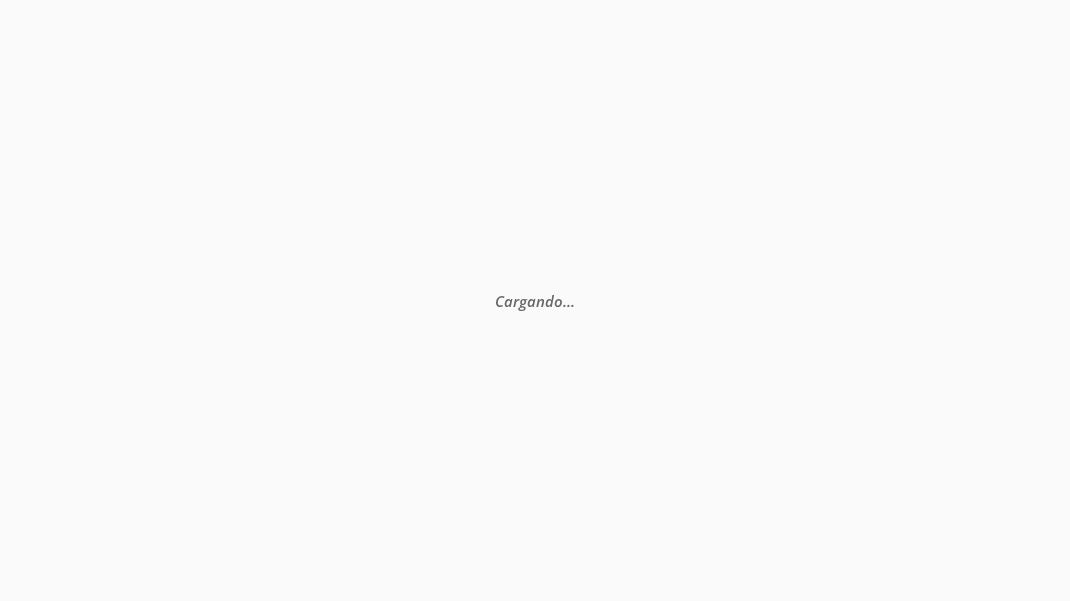 scroll, scrollTop: 0, scrollLeft: 0, axis: both 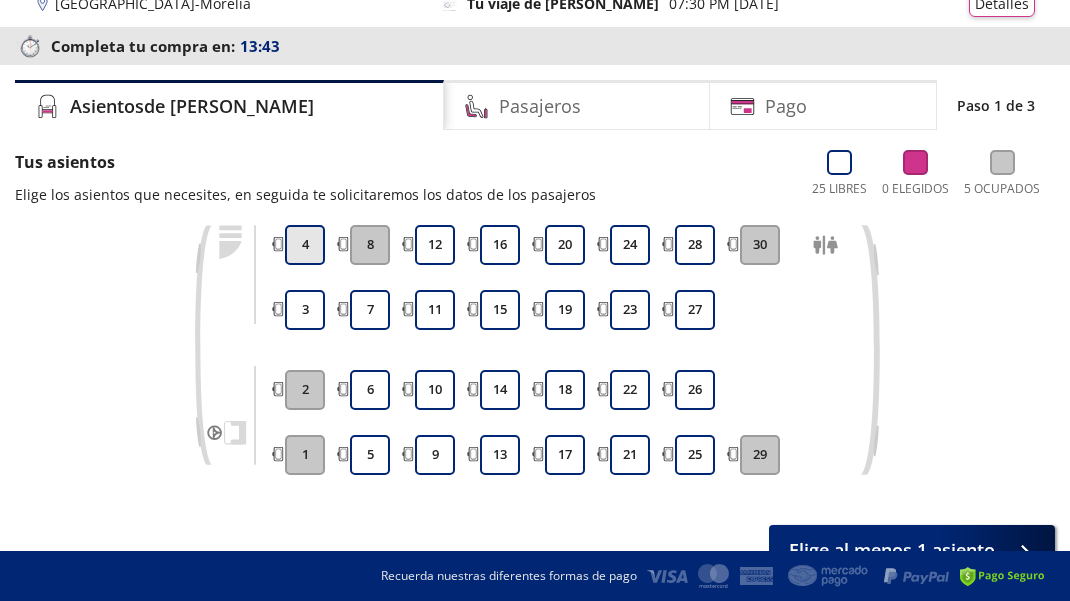 click on "4" at bounding box center [305, 245] 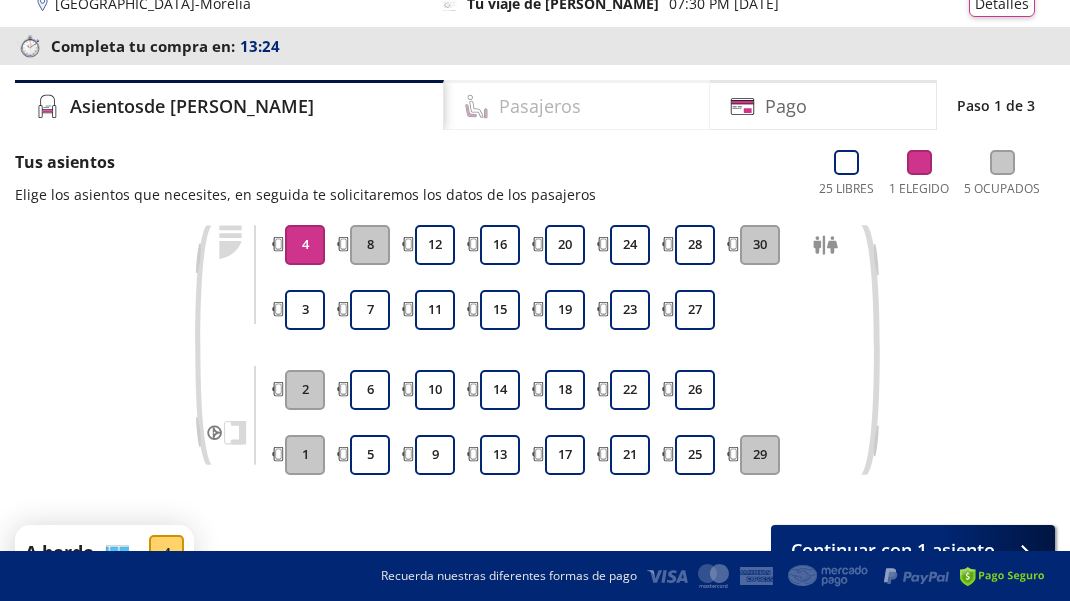 click on "Pasajeros" at bounding box center (577, 105) 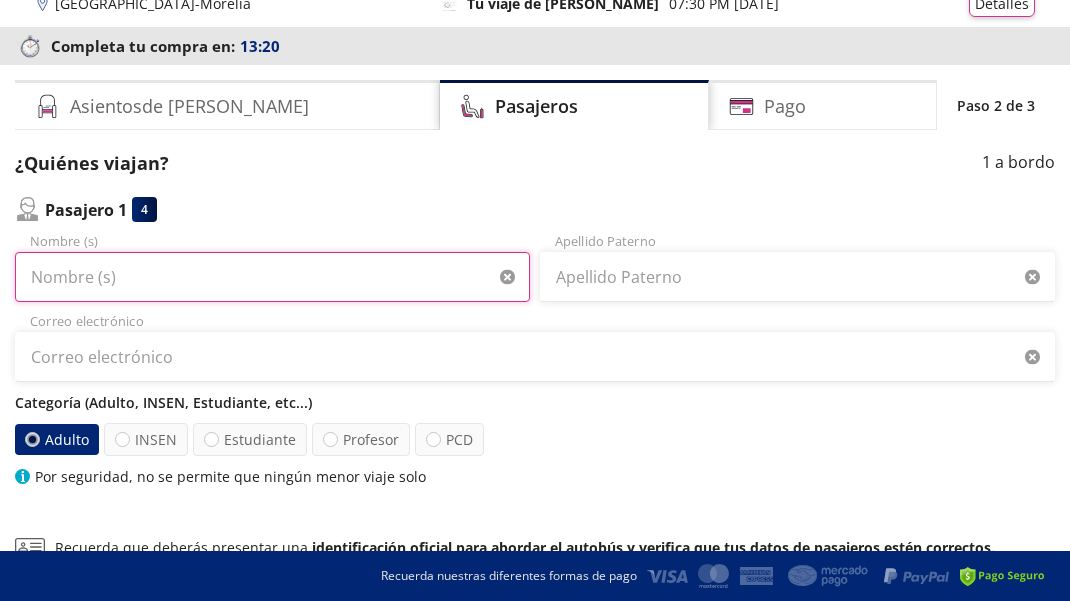 click on "Nombre (s)" at bounding box center (272, 277) 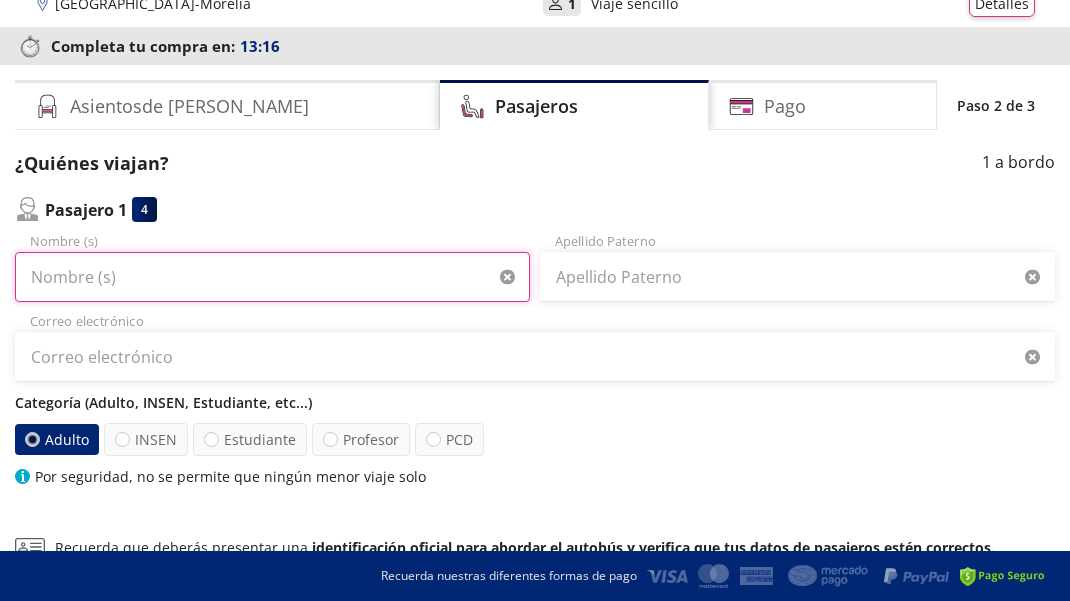 type on "[PERSON_NAME]" 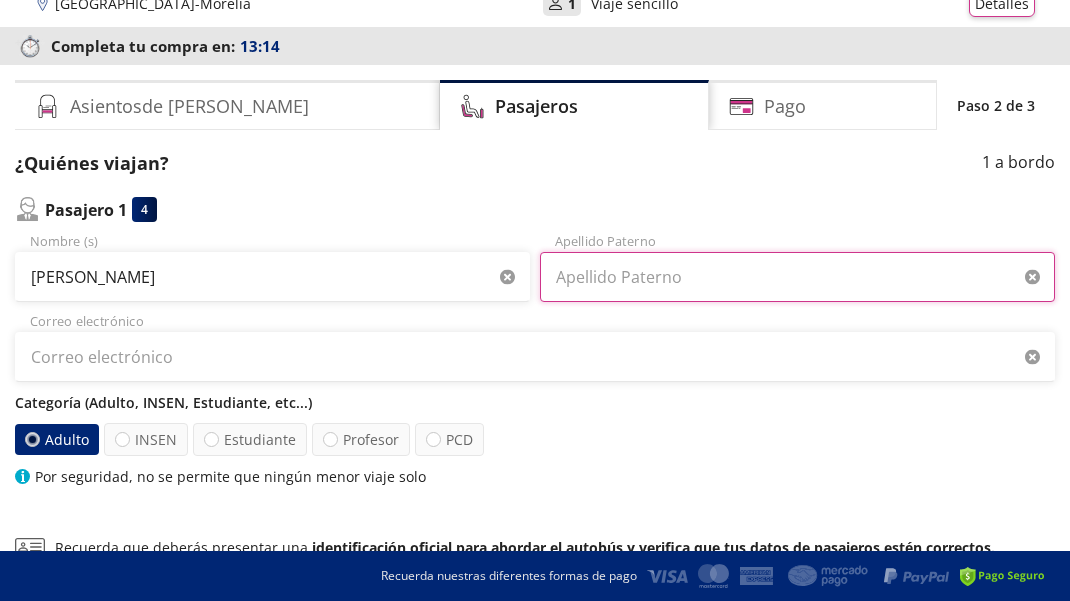 click on "Apellido Paterno" at bounding box center (797, 277) 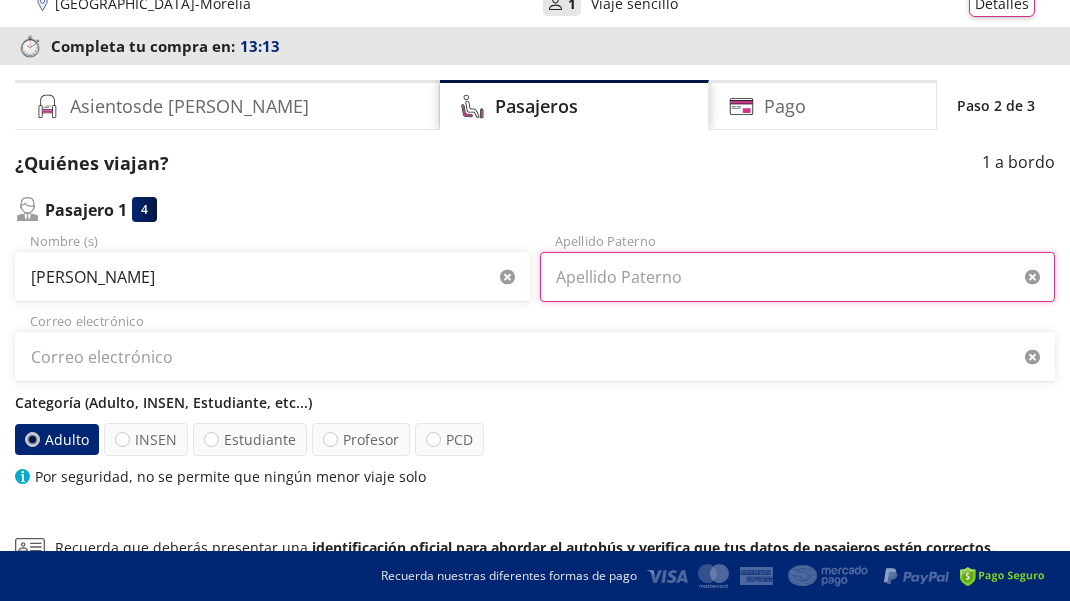 type on "[PERSON_NAME]" 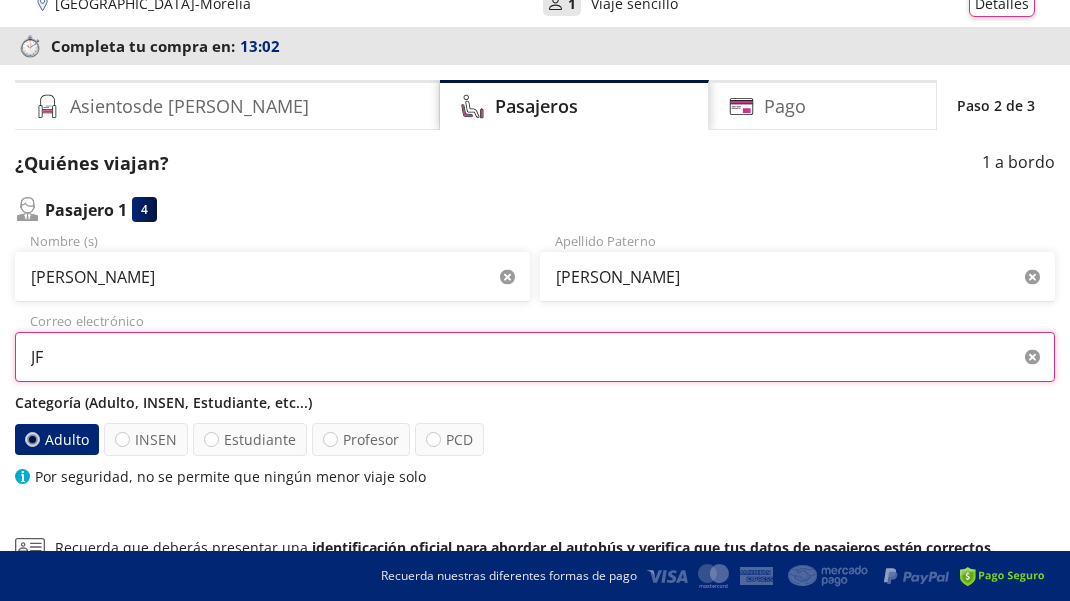 type on "J" 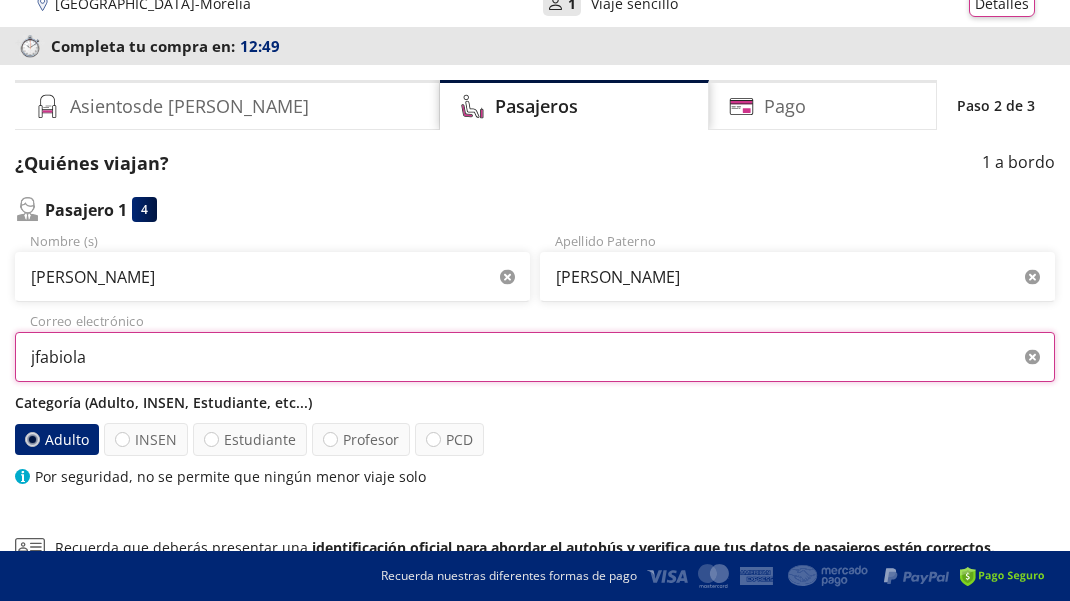 type on "[EMAIL_ADDRESS][DOMAIN_NAME]" 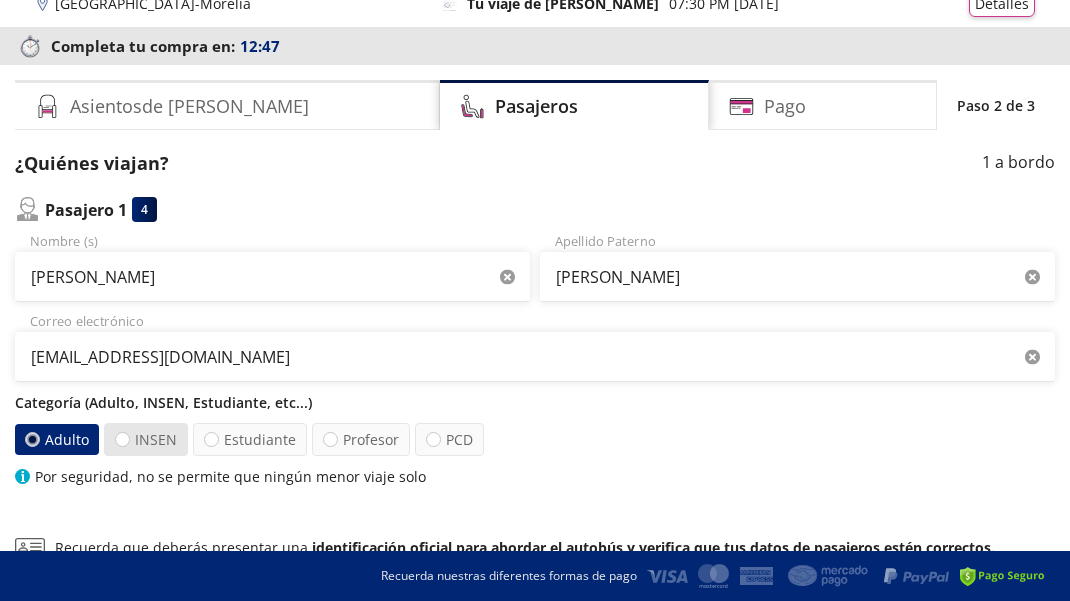 click on "INSEN" at bounding box center [146, 439] 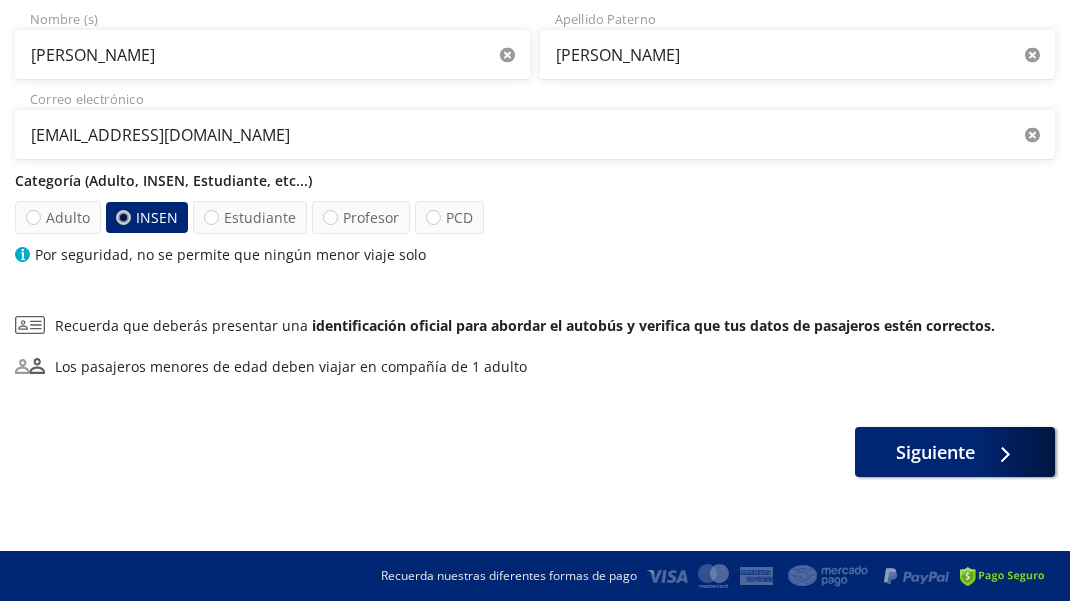 scroll, scrollTop: 303, scrollLeft: 0, axis: vertical 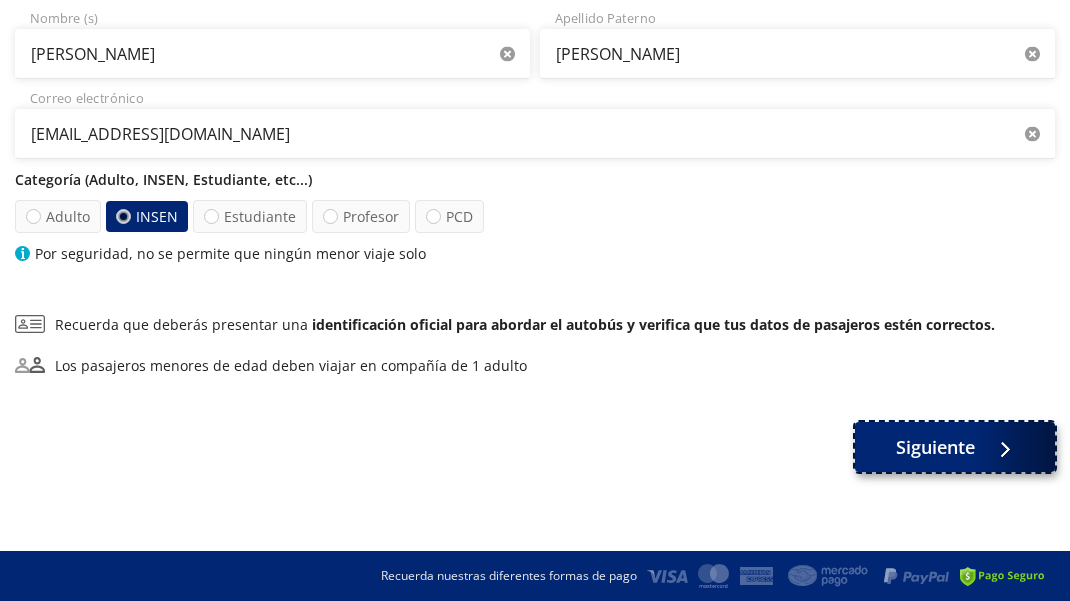 click on "Siguiente" at bounding box center [935, 447] 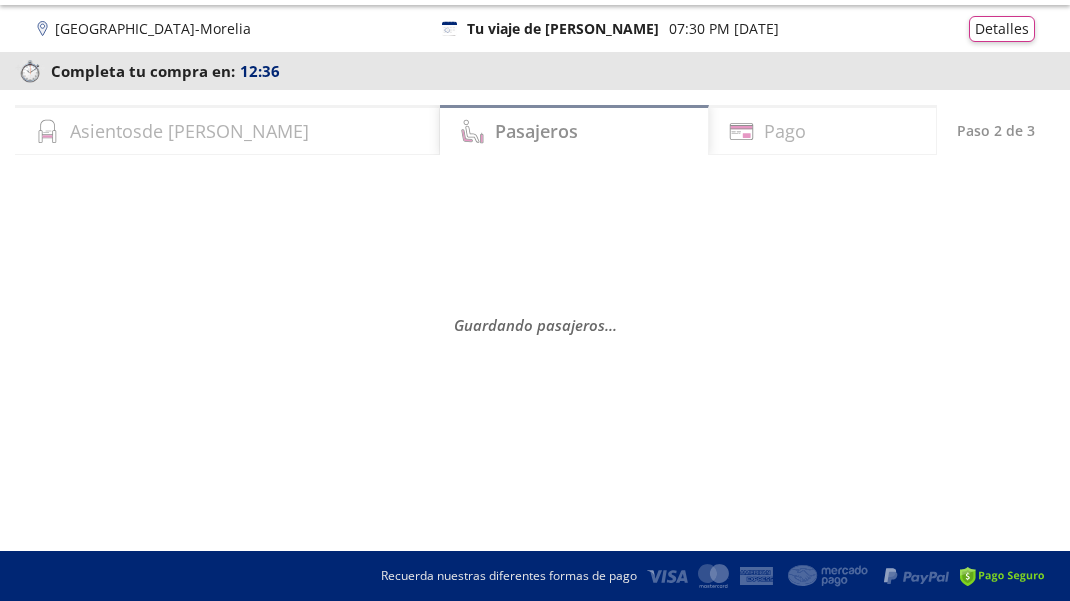 scroll, scrollTop: 0, scrollLeft: 0, axis: both 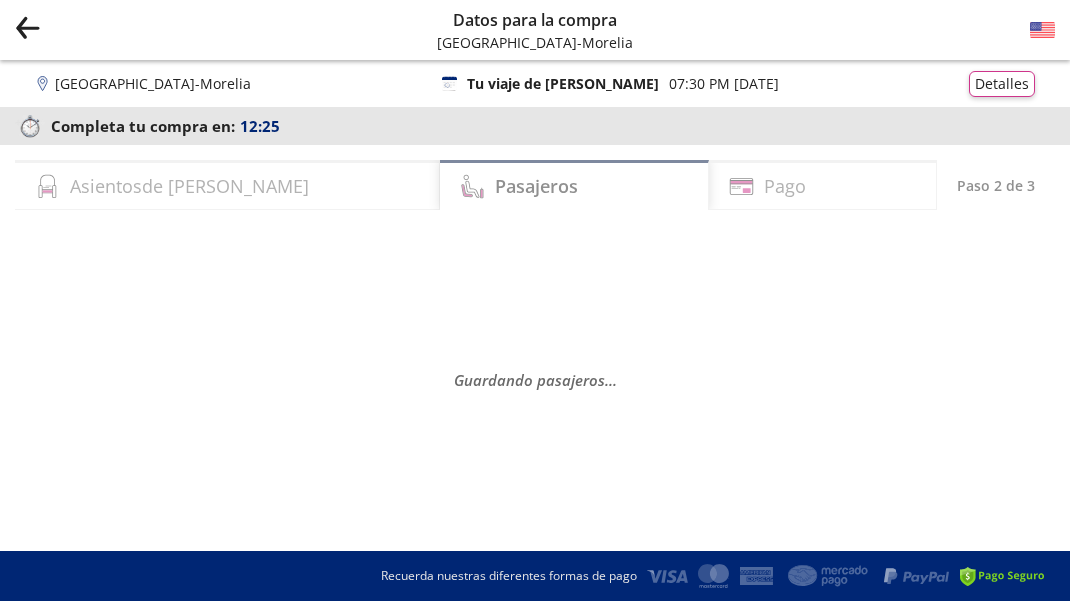 select on "MX" 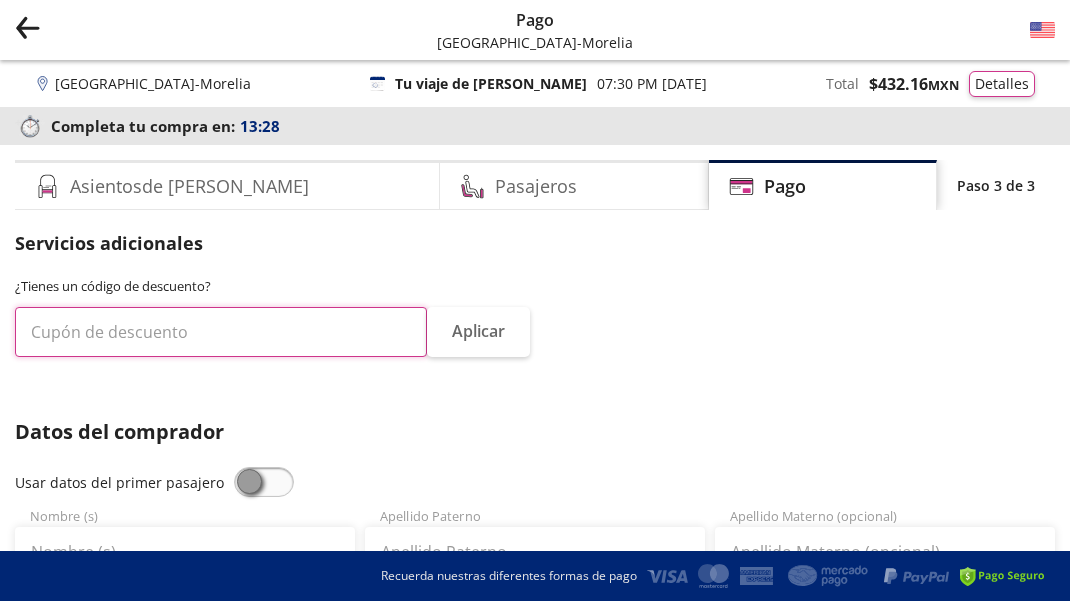 click at bounding box center [221, 332] 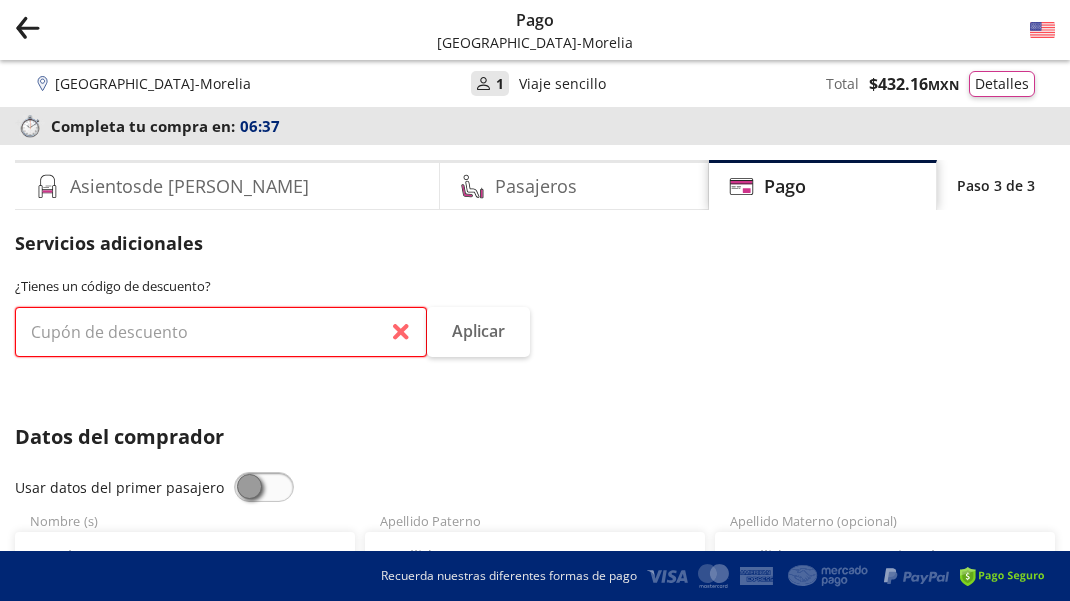 click at bounding box center [221, 332] 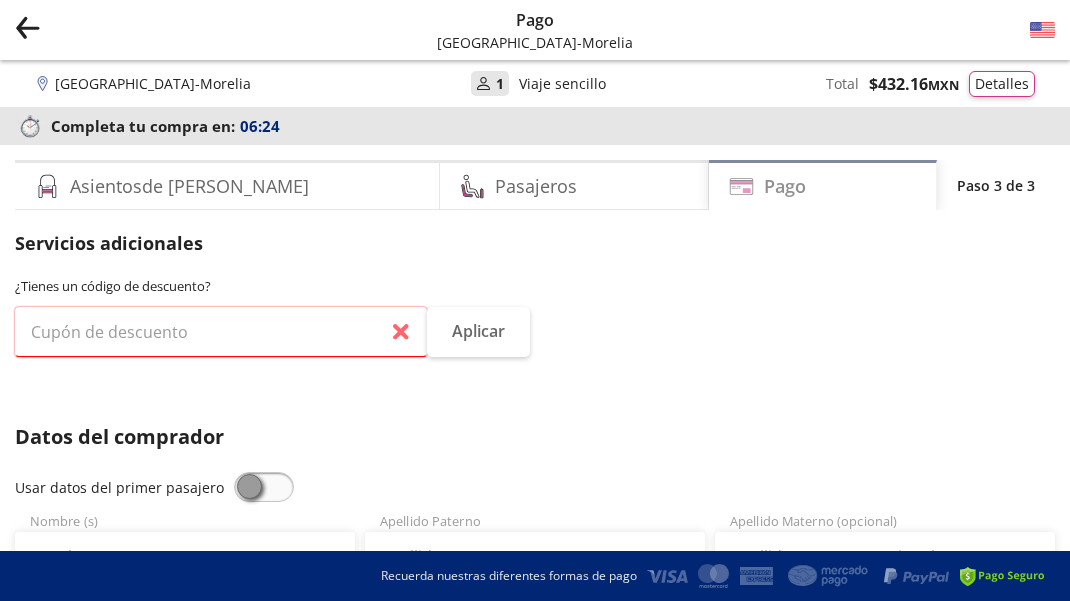 click on "Pago" at bounding box center (823, 185) 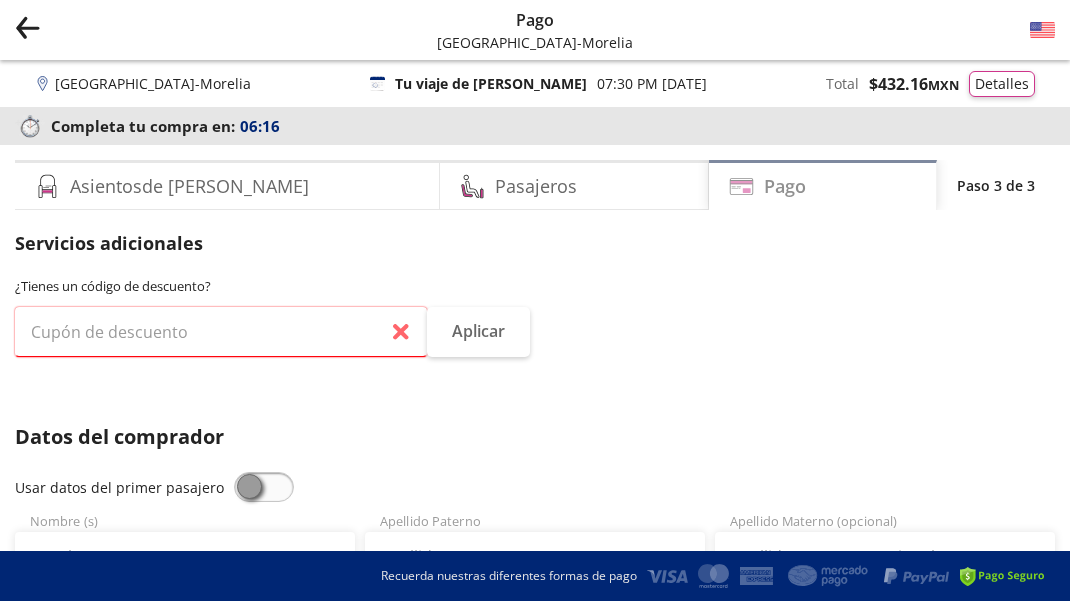click 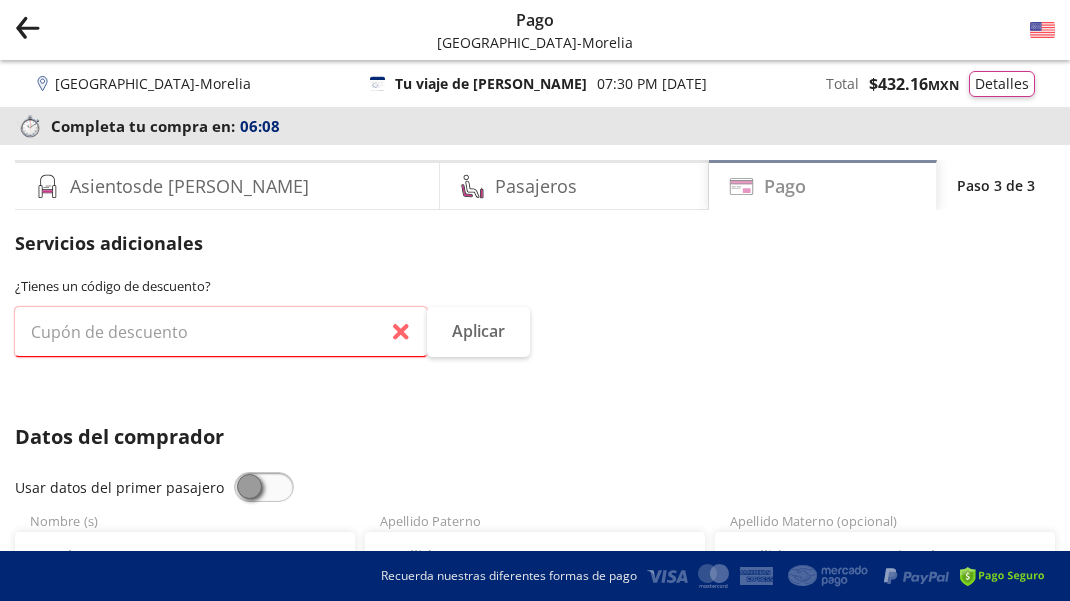 click on "Pago" at bounding box center (823, 185) 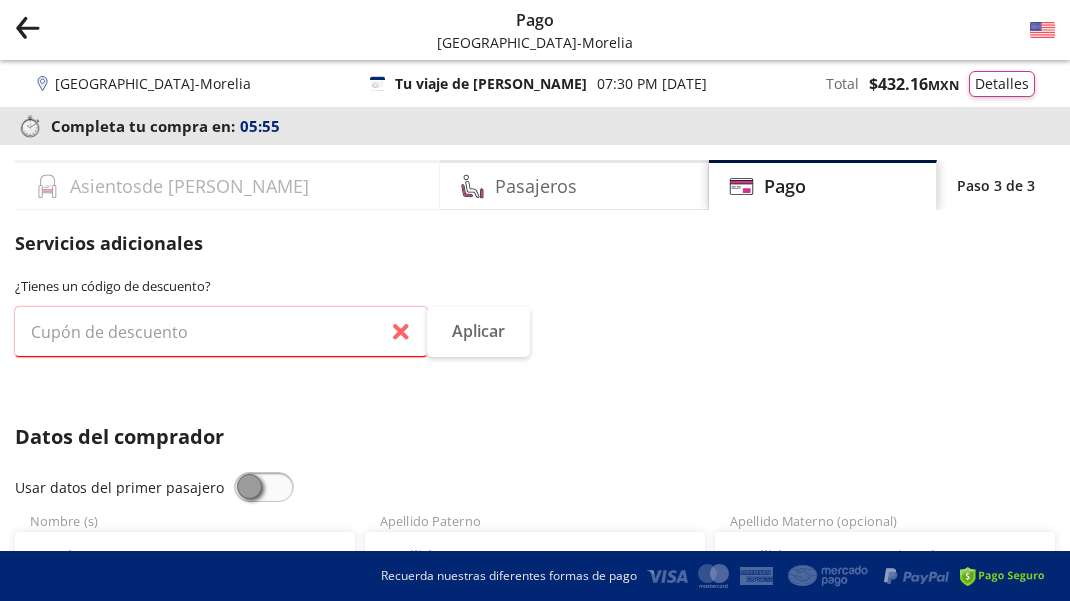 click on "Asientos  de [PERSON_NAME]" at bounding box center [227, 185] 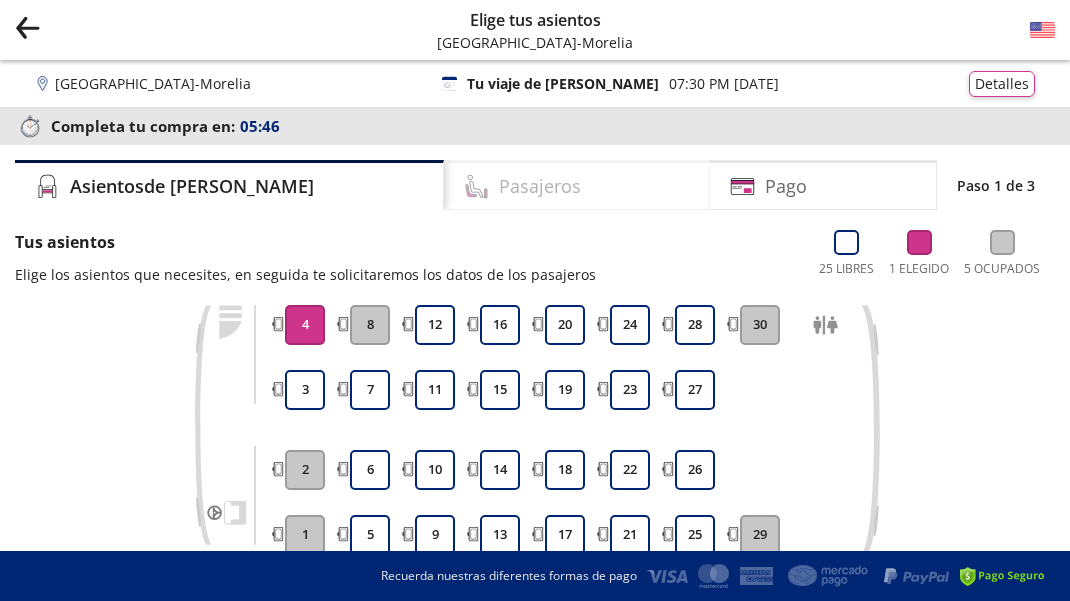 click on "Pasajeros" at bounding box center [540, 186] 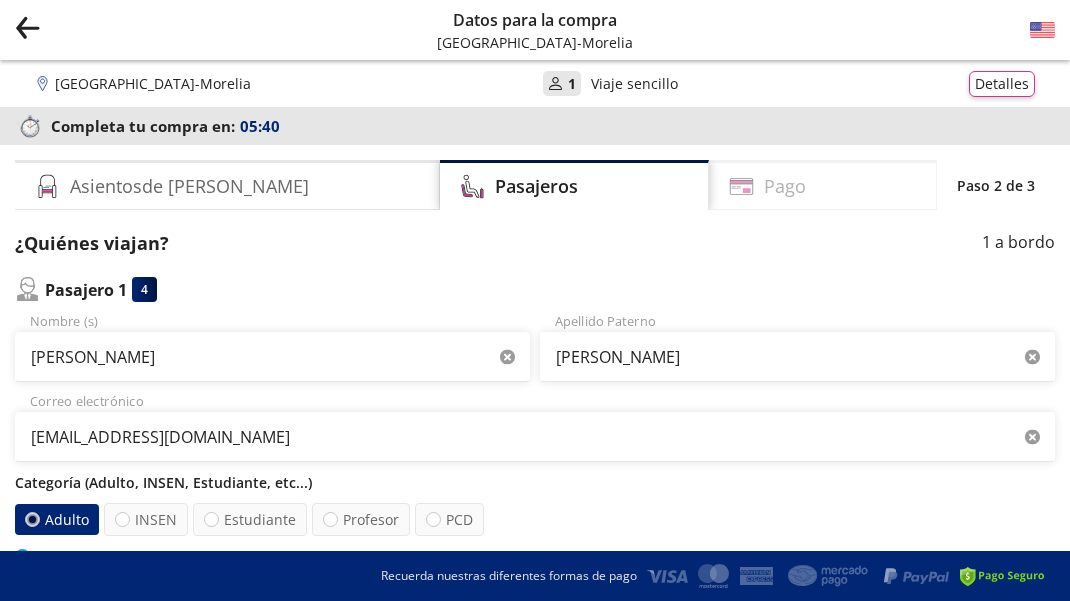 click on "Pago" at bounding box center (785, 186) 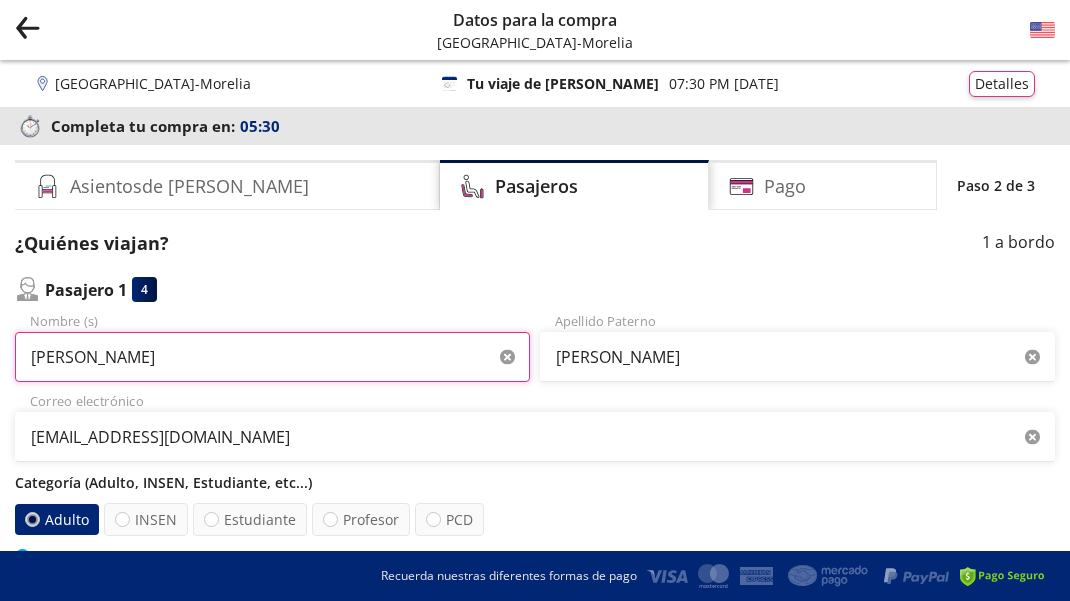 click on "[PERSON_NAME]" at bounding box center [272, 357] 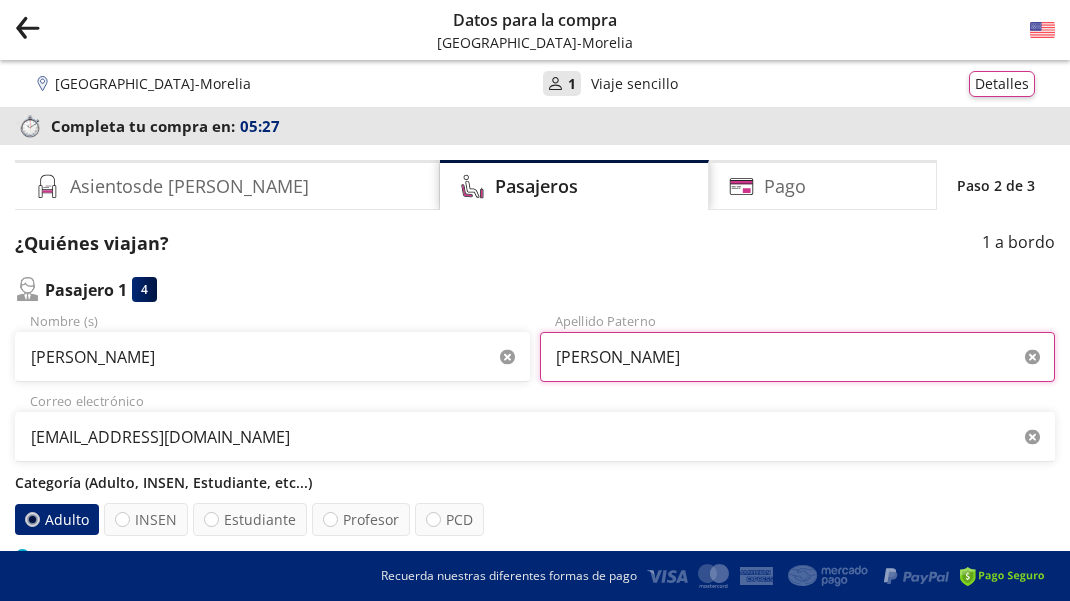 click on "[PERSON_NAME]" at bounding box center [797, 357] 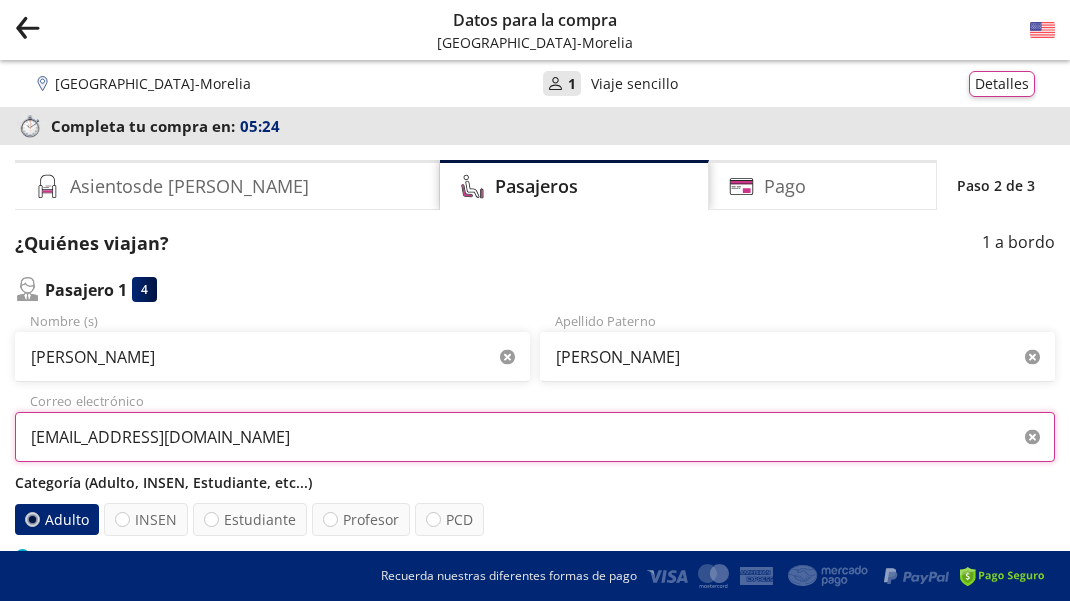 click on "[EMAIL_ADDRESS][DOMAIN_NAME]" at bounding box center [535, 437] 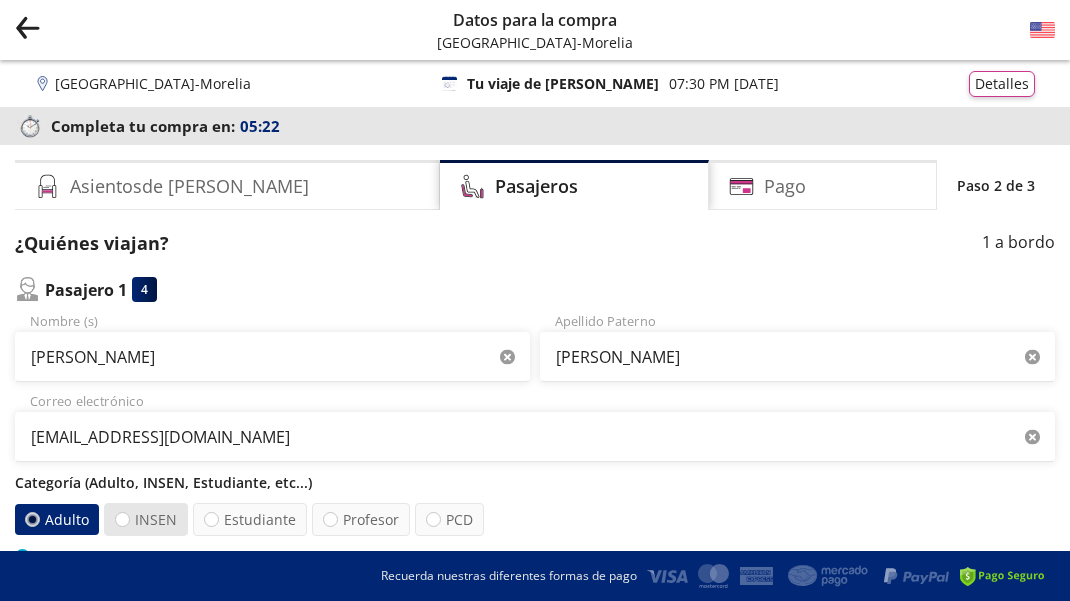 click on "INSEN" at bounding box center (146, 519) 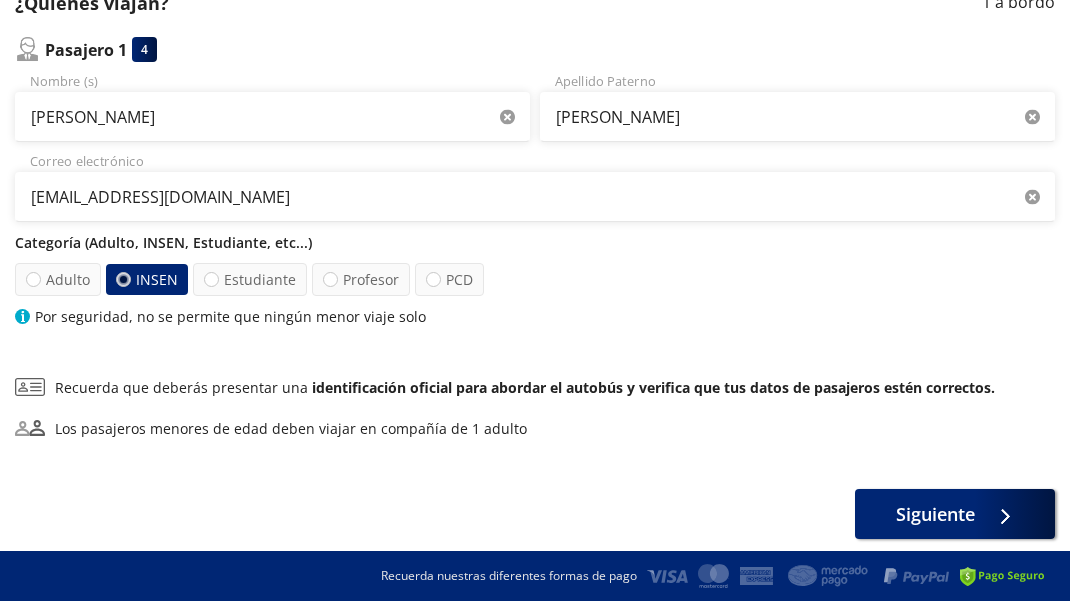 scroll, scrollTop: 280, scrollLeft: 0, axis: vertical 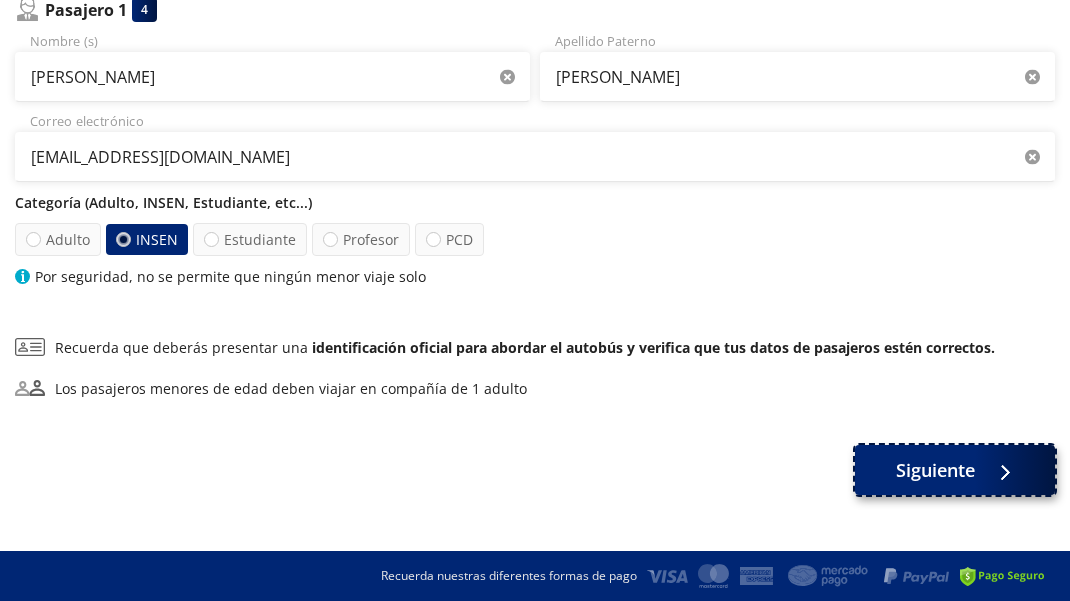 click on "Siguiente" at bounding box center [935, 470] 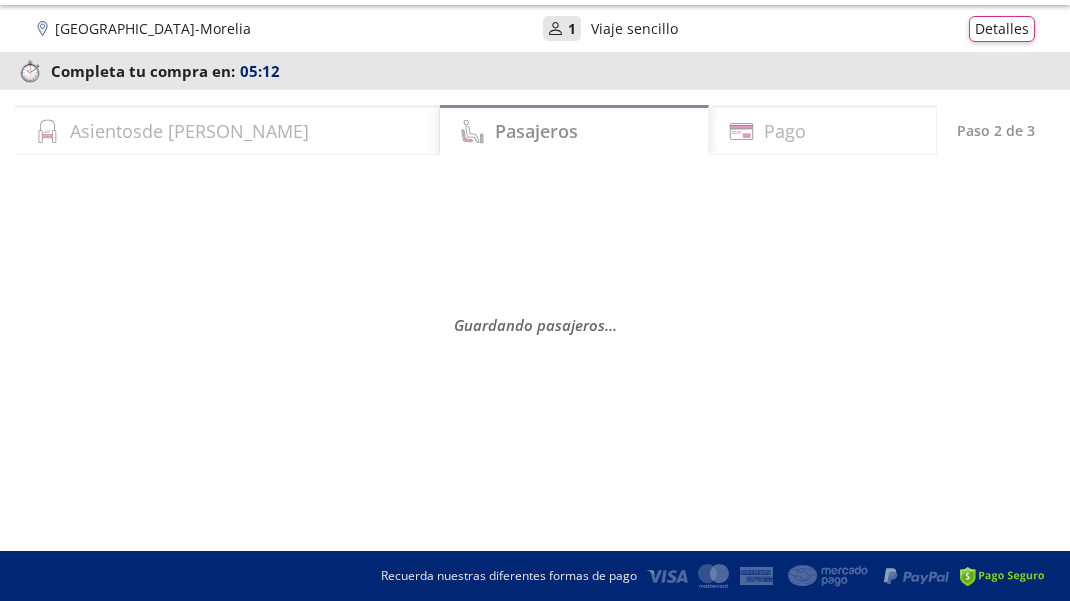 scroll, scrollTop: 0, scrollLeft: 0, axis: both 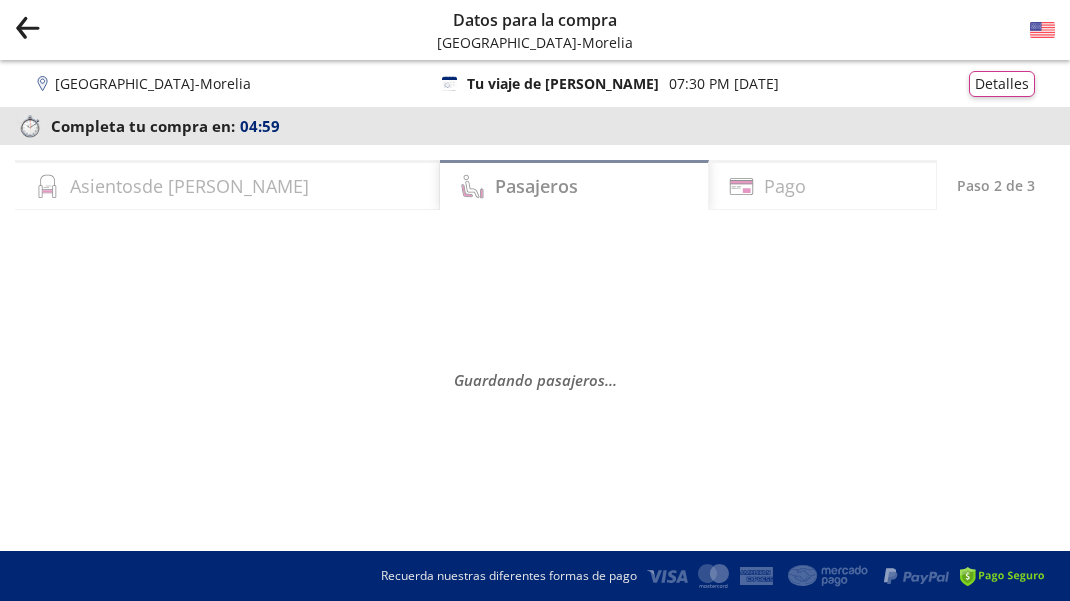 click on "Pago" at bounding box center [785, 186] 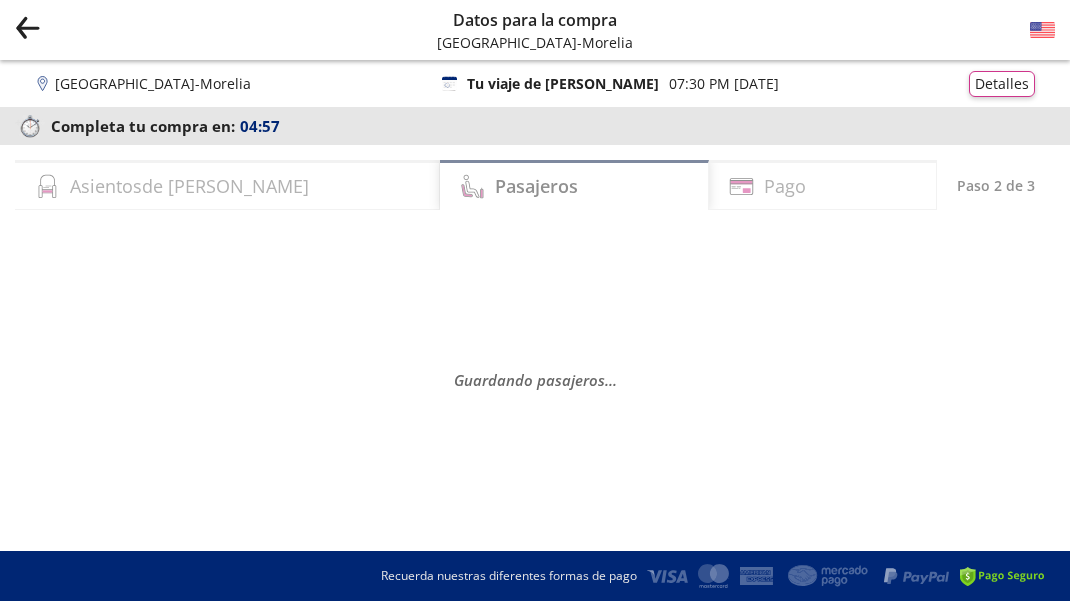 select on "MX" 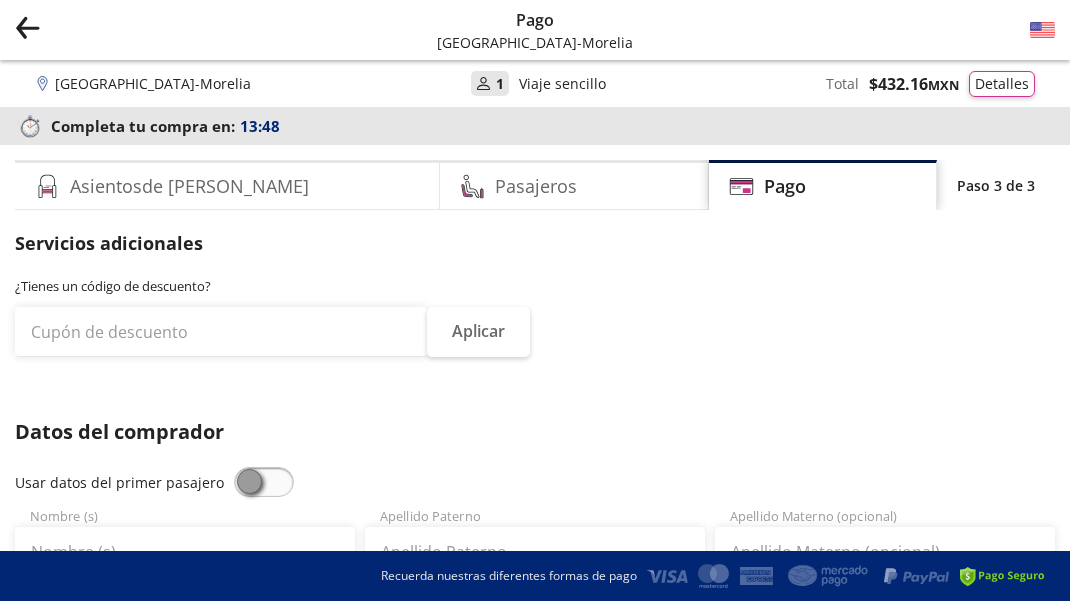 click at bounding box center (264, 482) 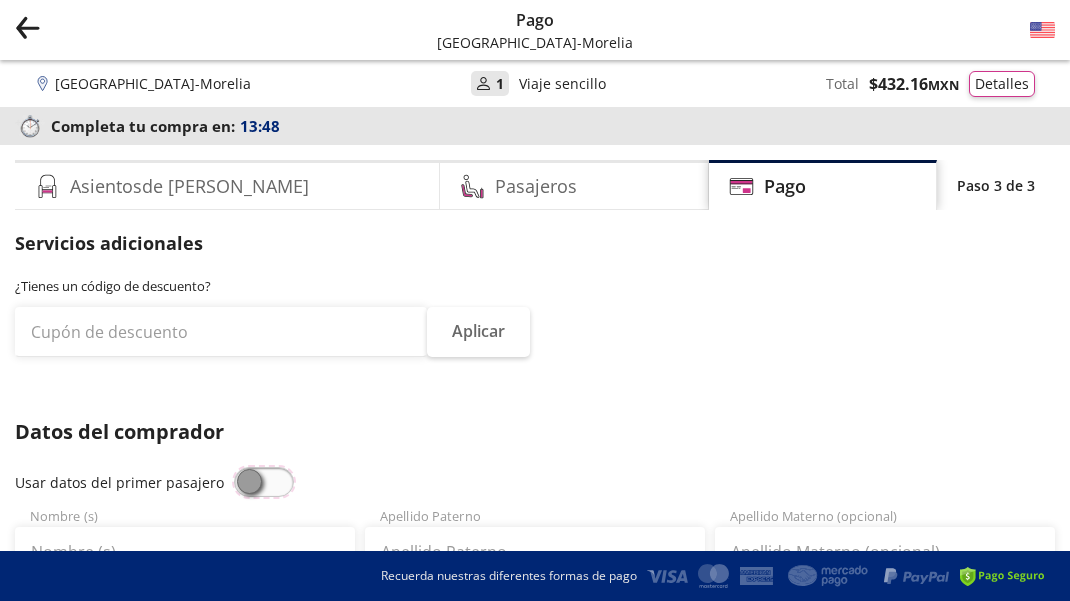 click at bounding box center (234, 467) 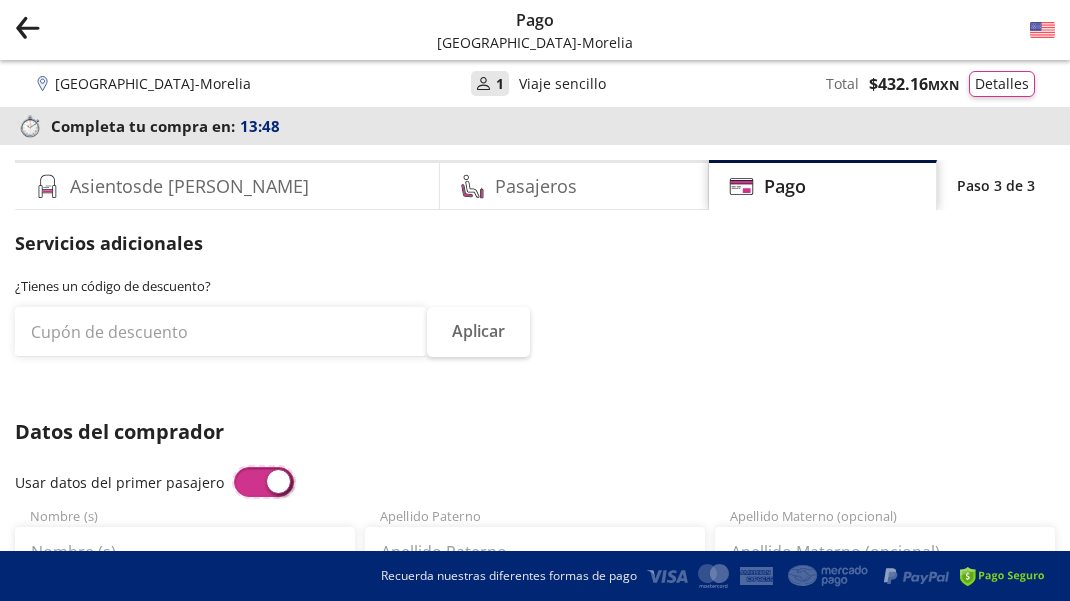 type on "[PERSON_NAME]" 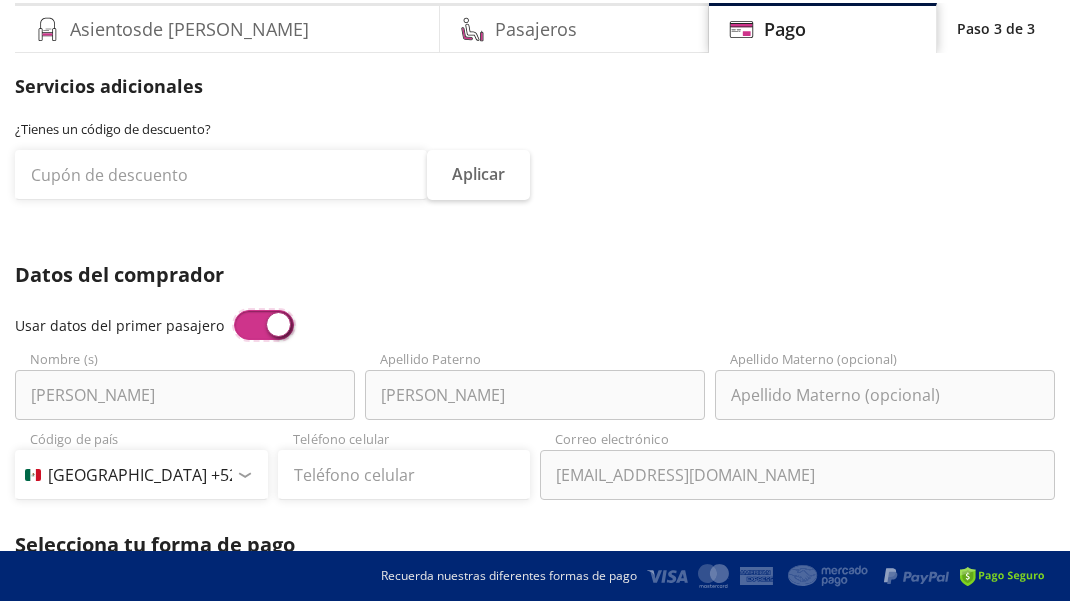 scroll, scrollTop: 160, scrollLeft: 0, axis: vertical 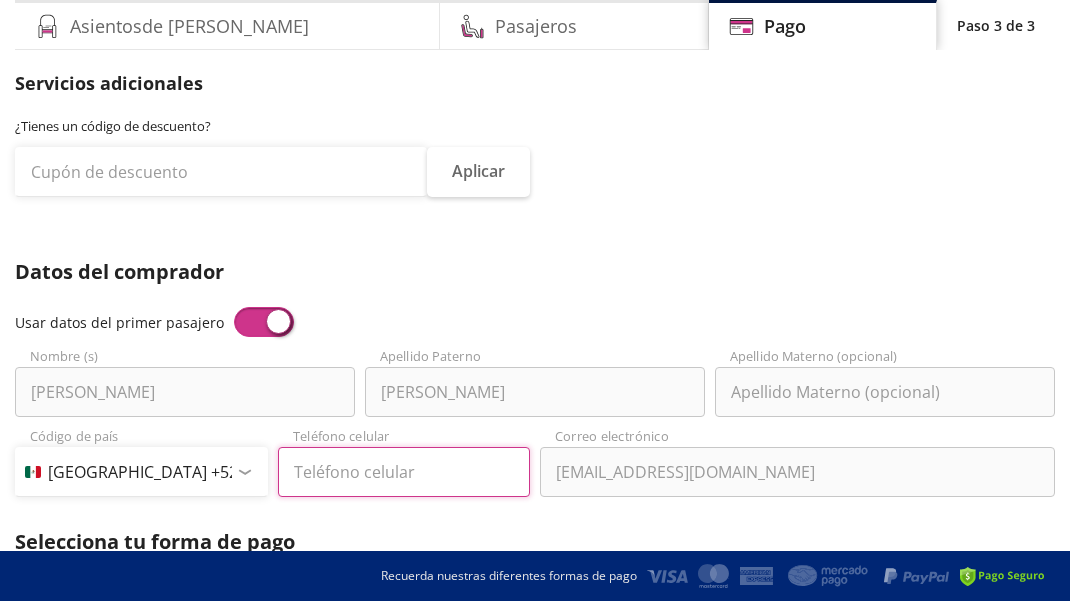 click on "Teléfono celular" at bounding box center [404, 472] 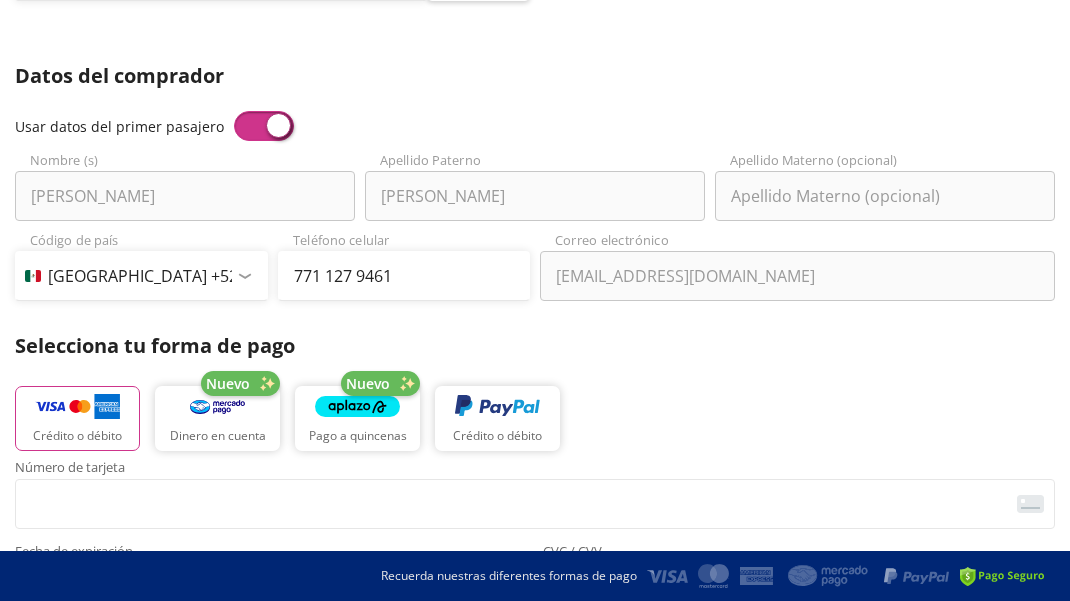 scroll, scrollTop: 360, scrollLeft: 0, axis: vertical 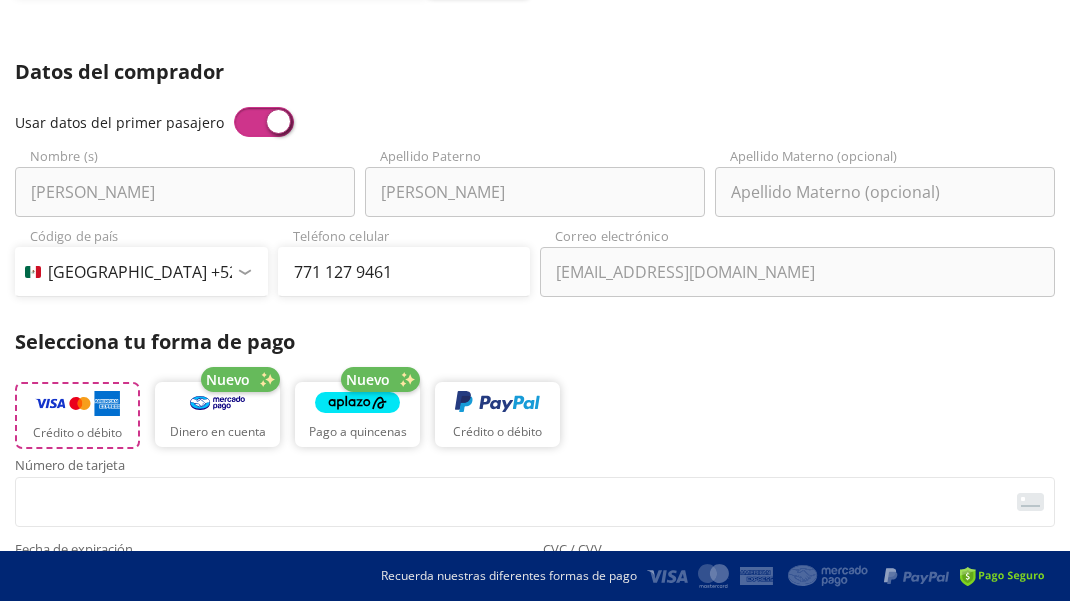 click at bounding box center (77, 404) 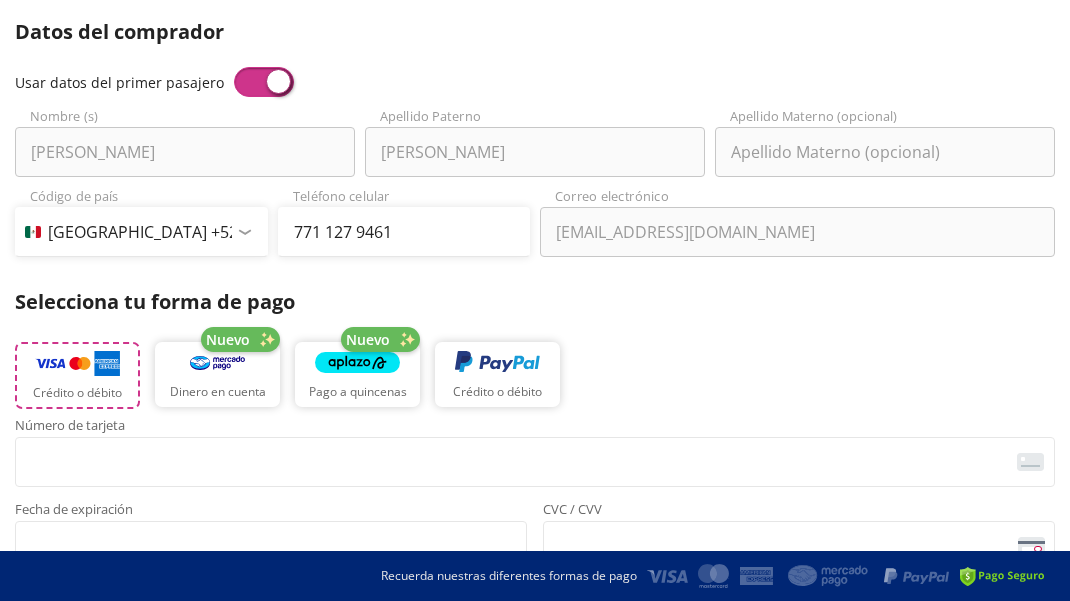 scroll, scrollTop: 440, scrollLeft: 0, axis: vertical 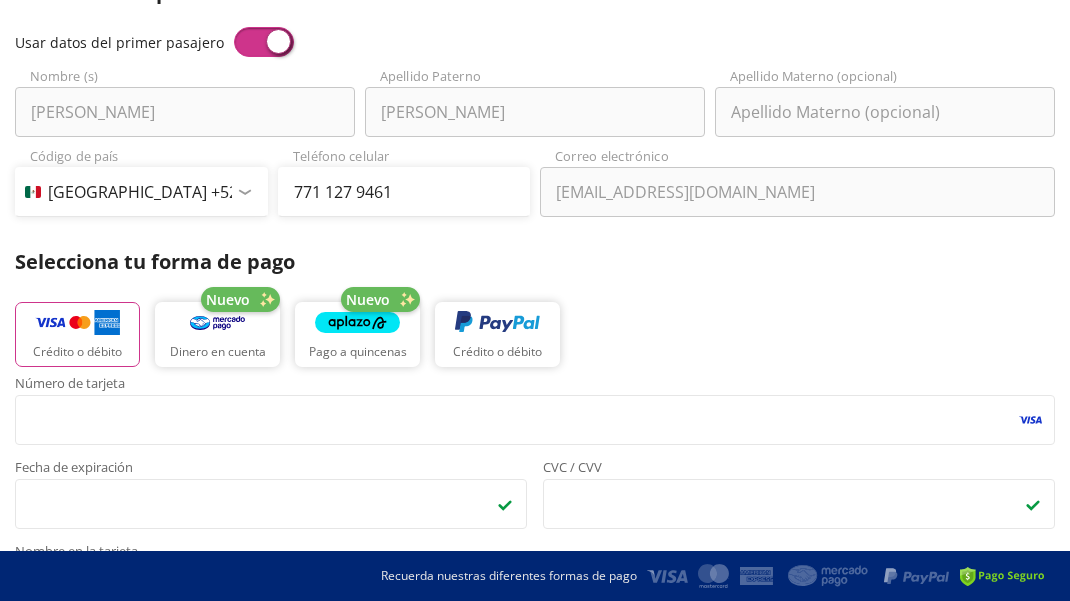 click on "Crédito o débito Nuevo Dinero en cuenta Nuevo Pago a quincenas Crédito o débito" at bounding box center [535, 332] 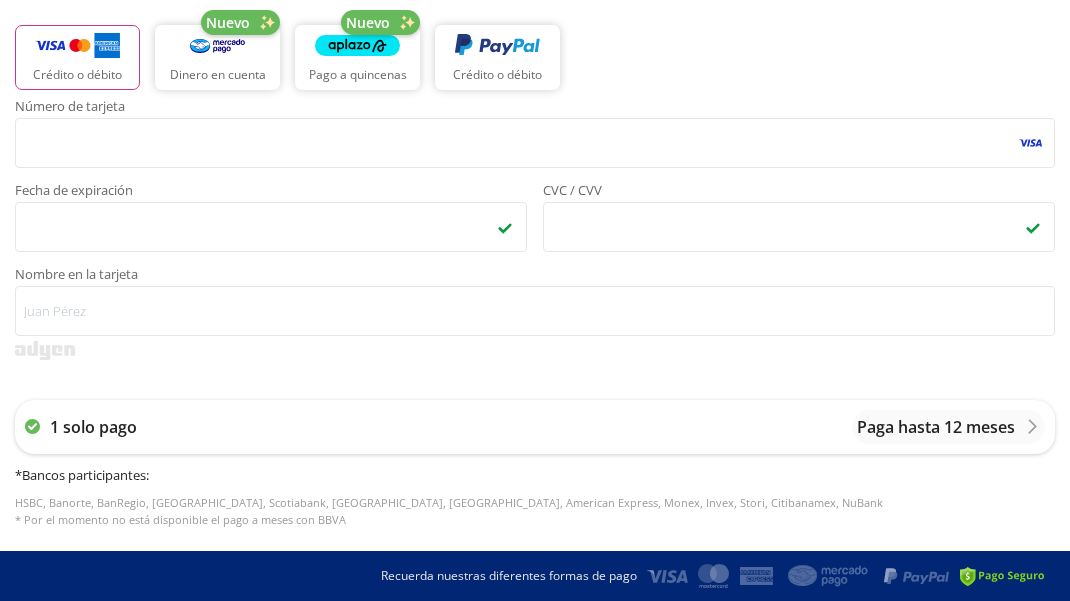 scroll, scrollTop: 720, scrollLeft: 0, axis: vertical 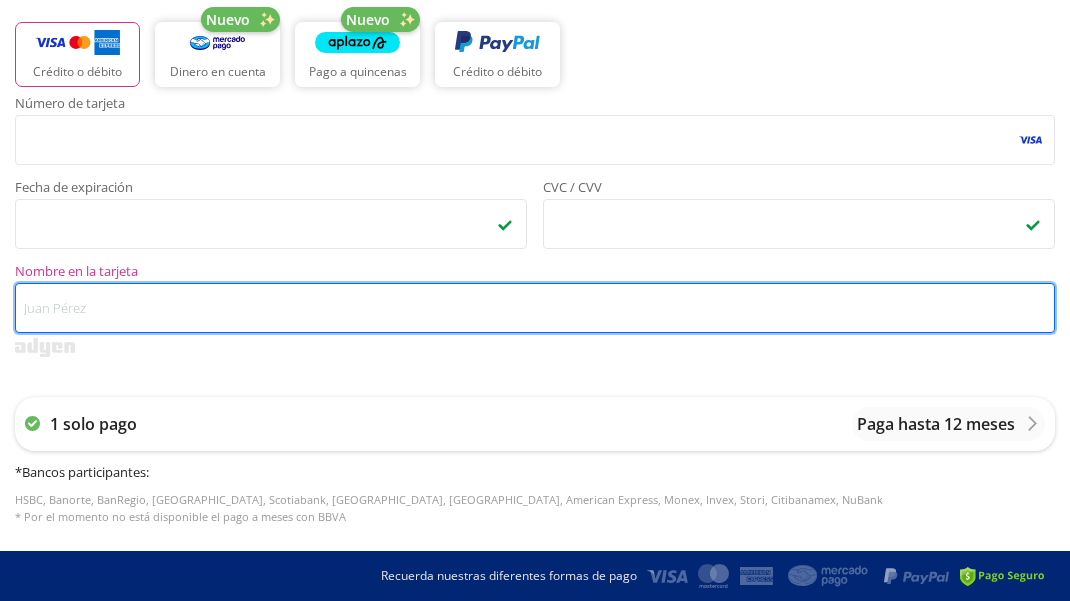 click on "Nombre en la tarjeta" at bounding box center [535, 308] 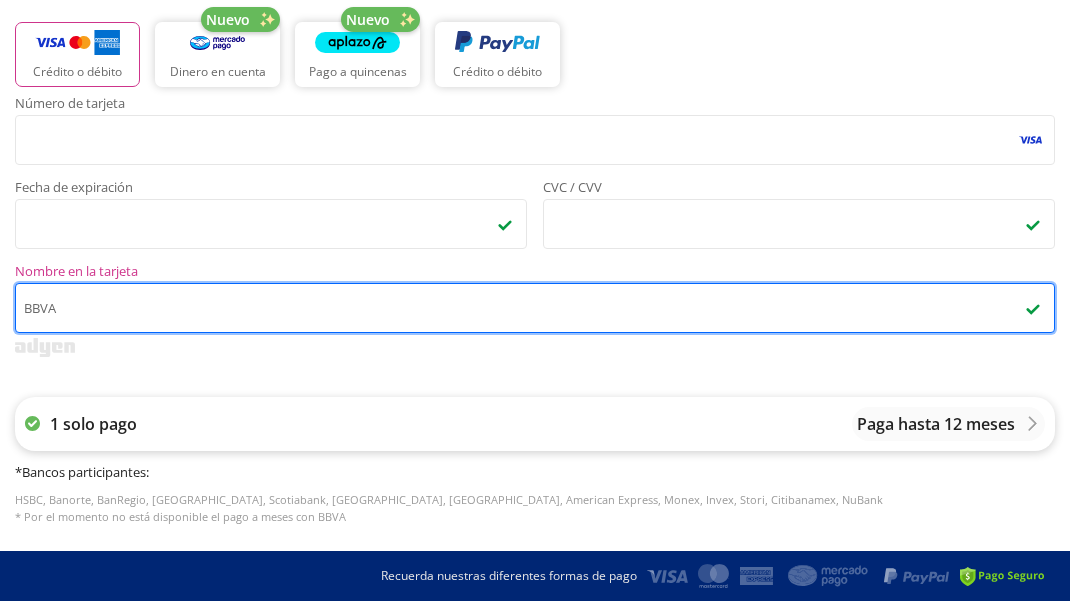 type on "BBVA" 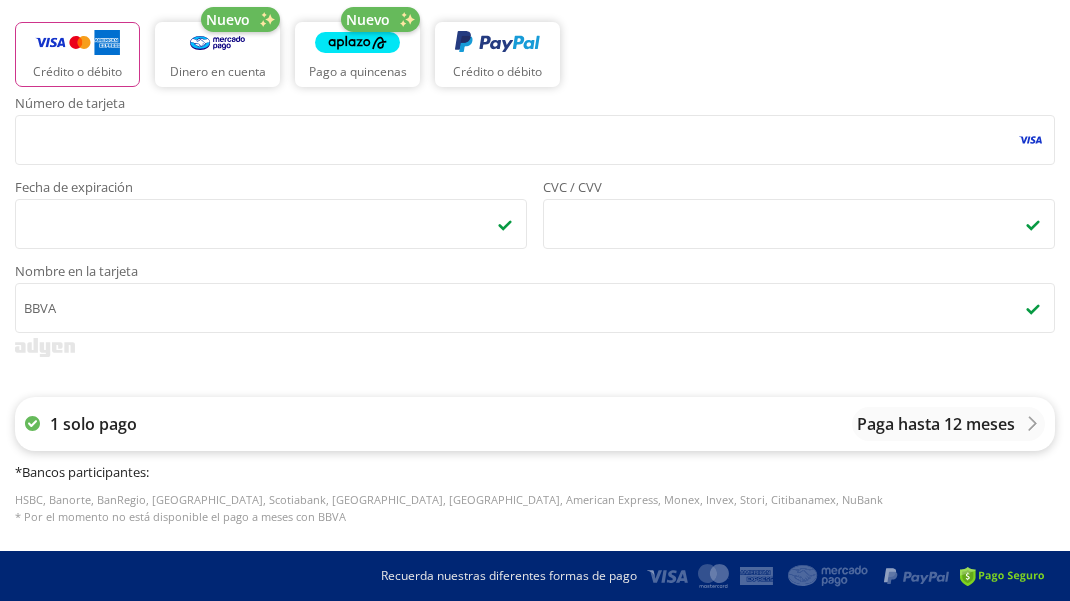 click on "1 solo pago" at bounding box center [93, 424] 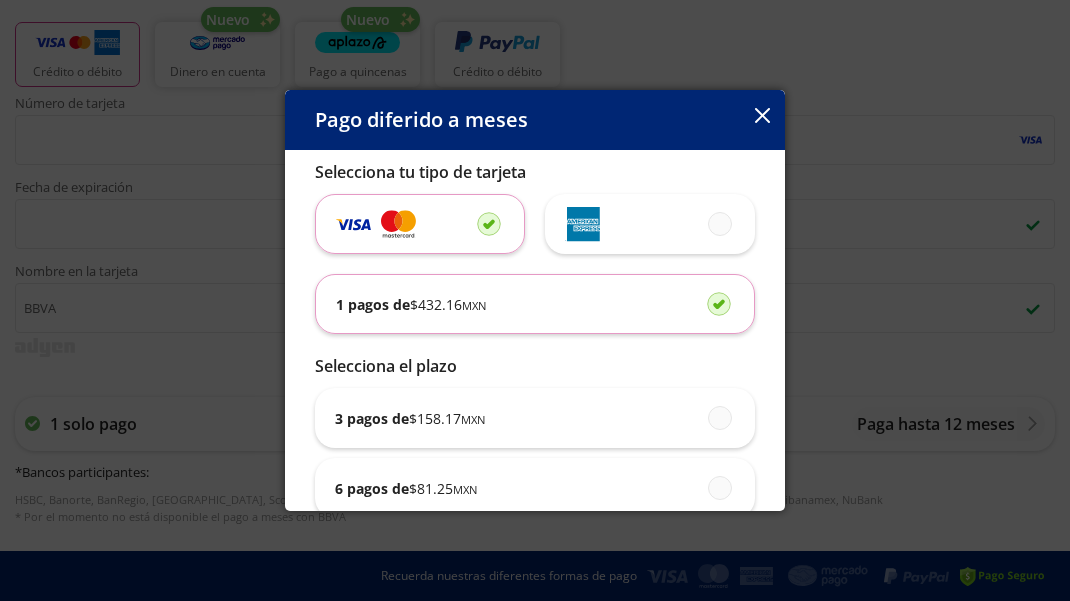 click 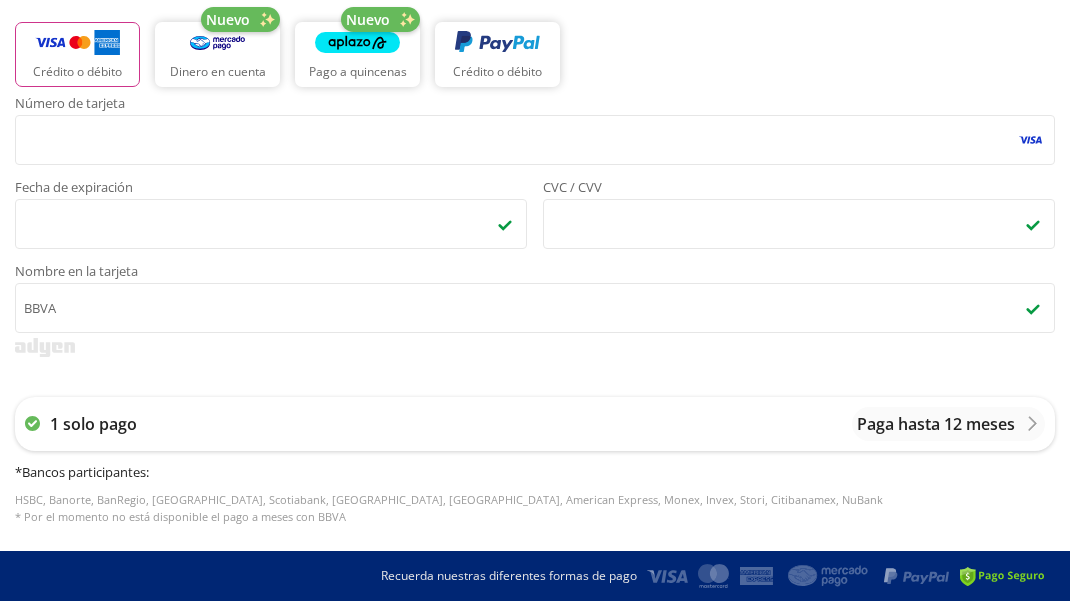 click on "HSBC, Banorte, BanRegio, Inbursa, Scotiabank, [GEOGRAPHIC_DATA], Santander, American Express, Monex, Invex, Stori, Citibanamex, NuBank * Por el momento no está disponible el pago a meses con BBVA" at bounding box center [535, 508] 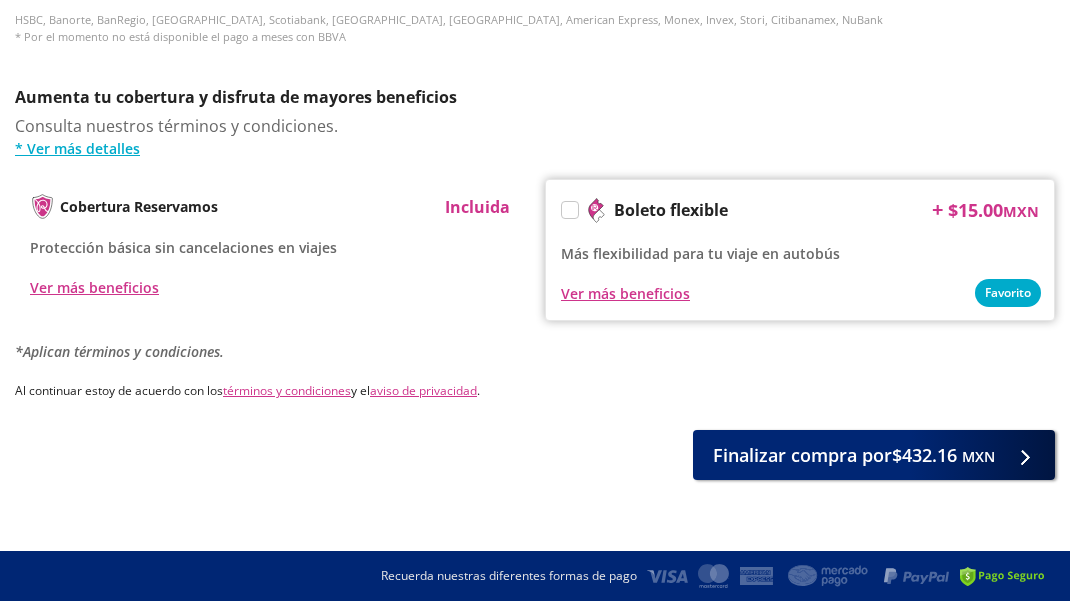 scroll, scrollTop: 1204, scrollLeft: 0, axis: vertical 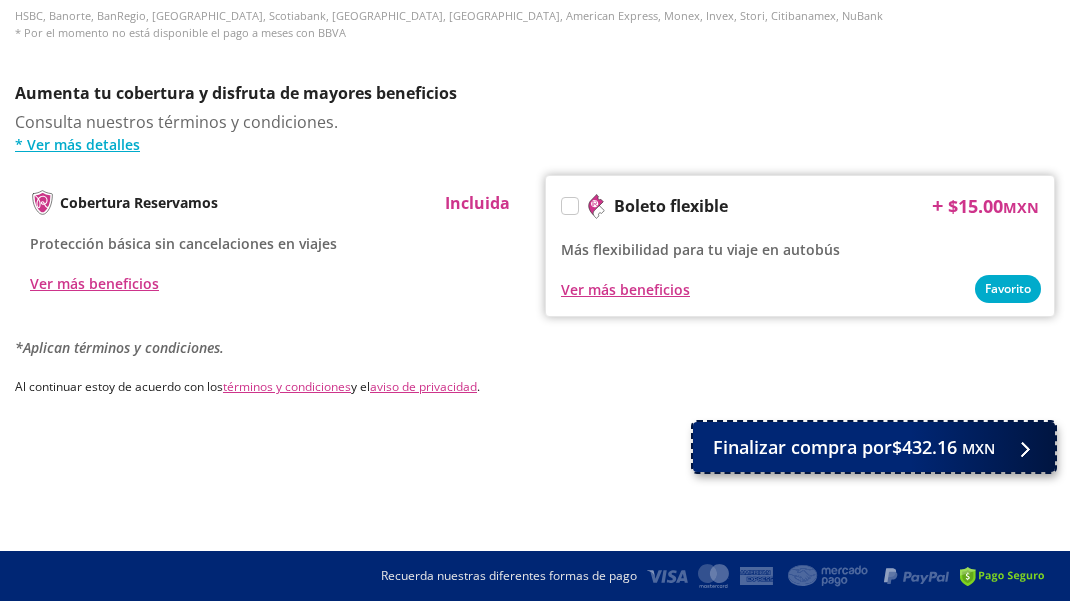 click on "Finalizar compra por  $432.16   MXN" at bounding box center [854, 447] 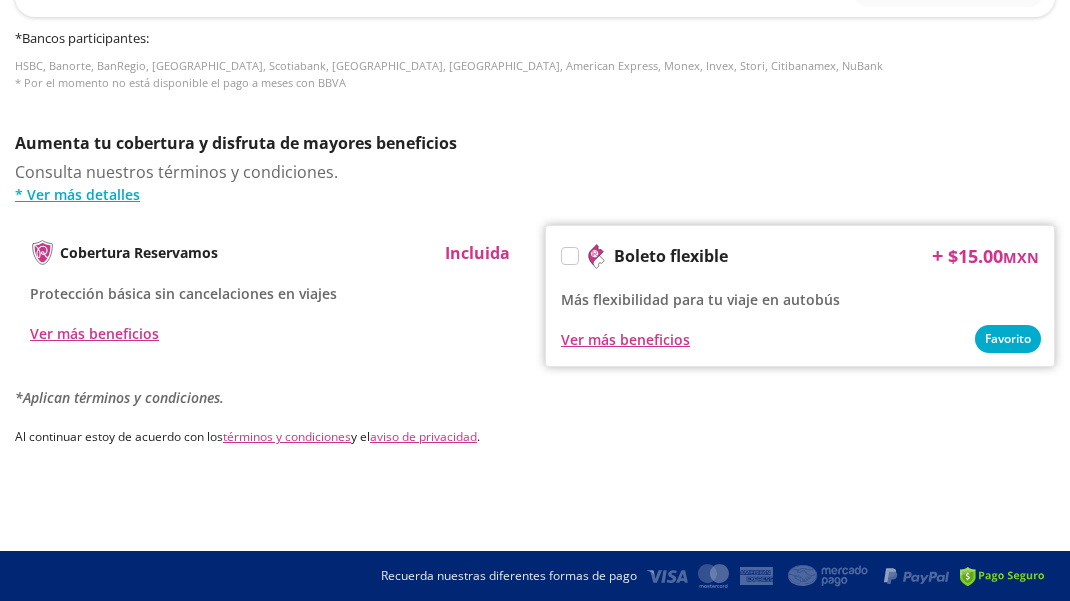 scroll, scrollTop: 0, scrollLeft: 0, axis: both 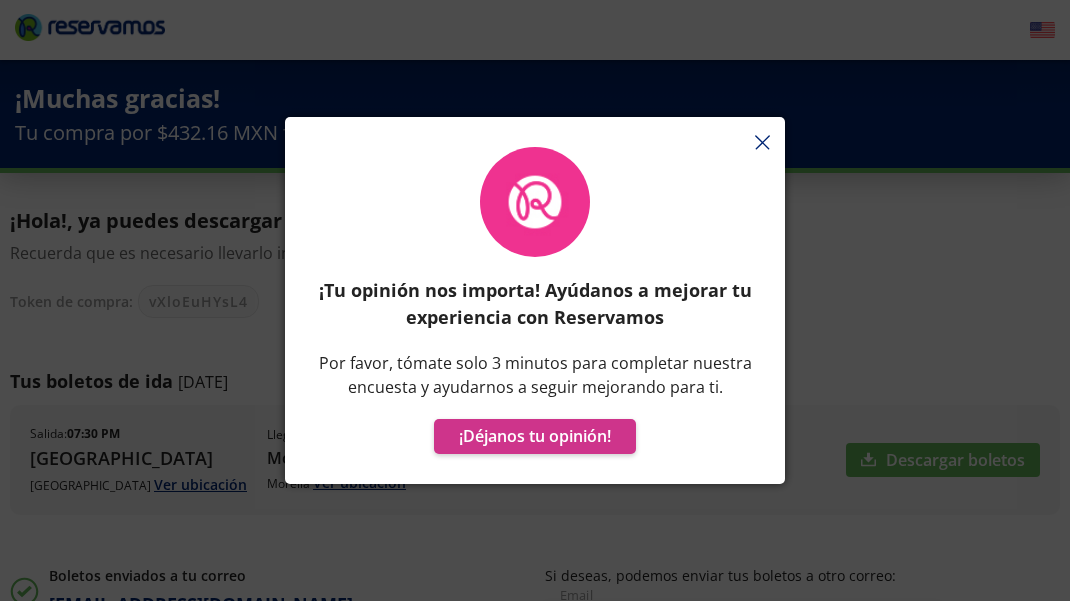 click on "¡Tu opinión nos importa! Ayúdanos a mejorar tu experiencia con Reservamos Por favor, tómate solo 3 minutos para completar nuestra encuesta y ayudarnos a seguir mejorando para ti. ¡Déjanos tu opinión!" at bounding box center [535, 310] 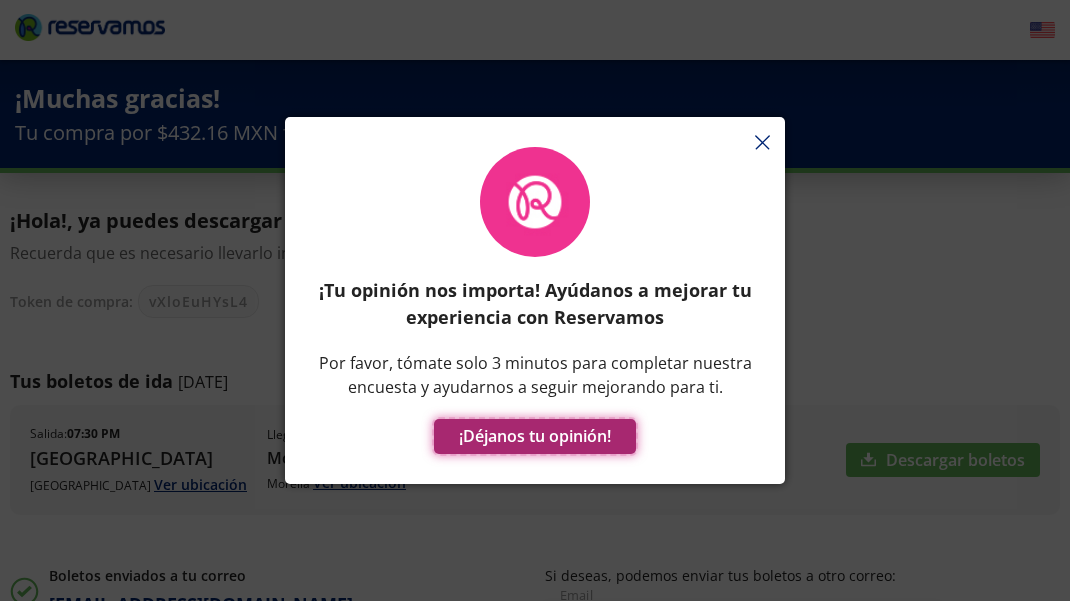 click on "¡Déjanos tu opinión!" at bounding box center (535, 436) 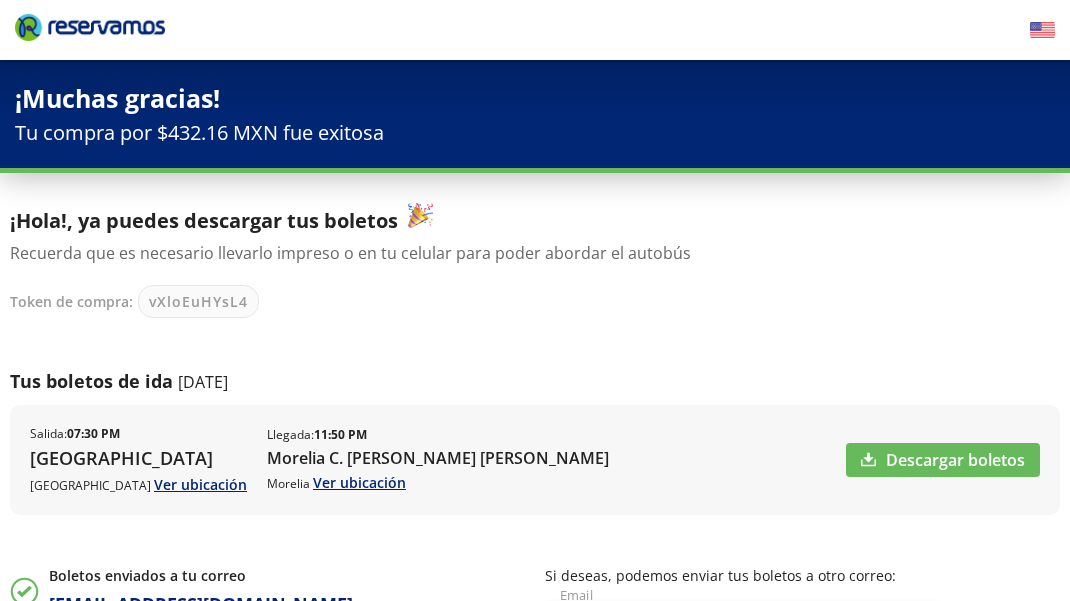 click on "Token de compra:  vXloEuHYsL4" at bounding box center (530, 301) 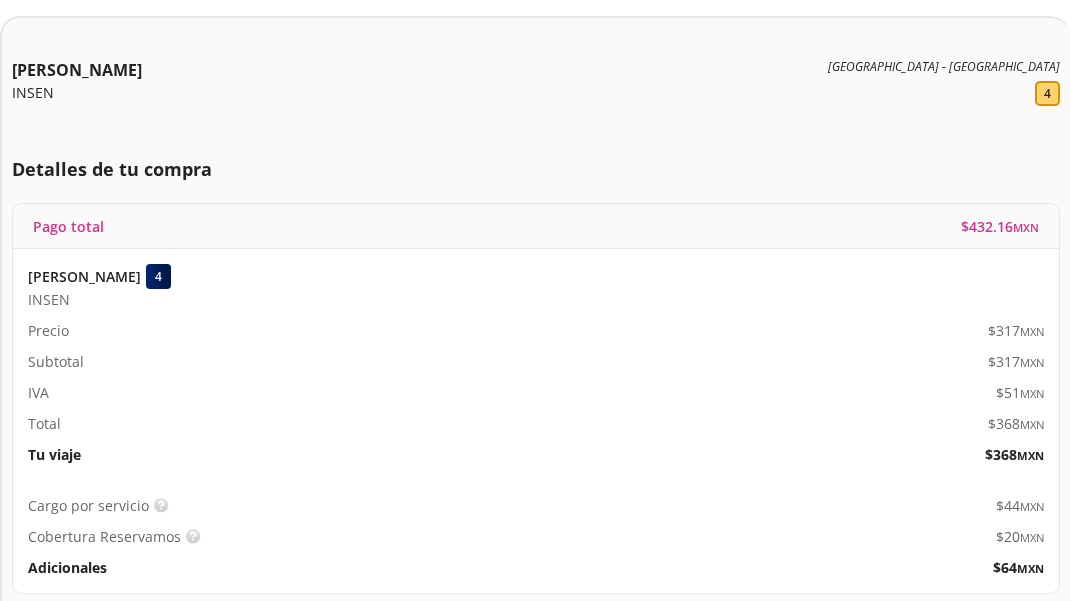 scroll, scrollTop: 985, scrollLeft: 0, axis: vertical 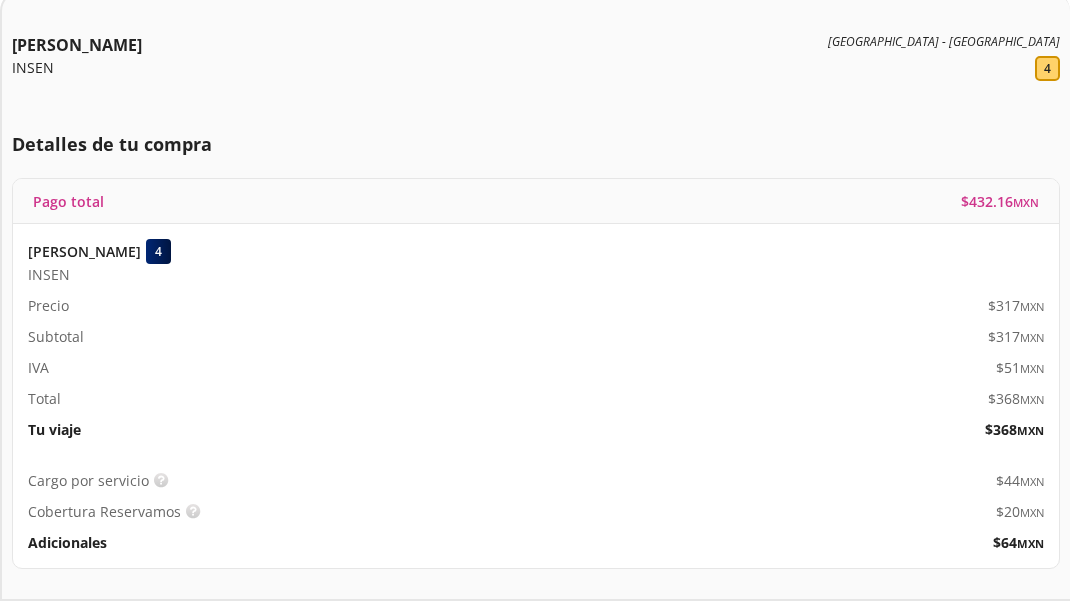 click on "$ 44  MXN" at bounding box center (790, 480) 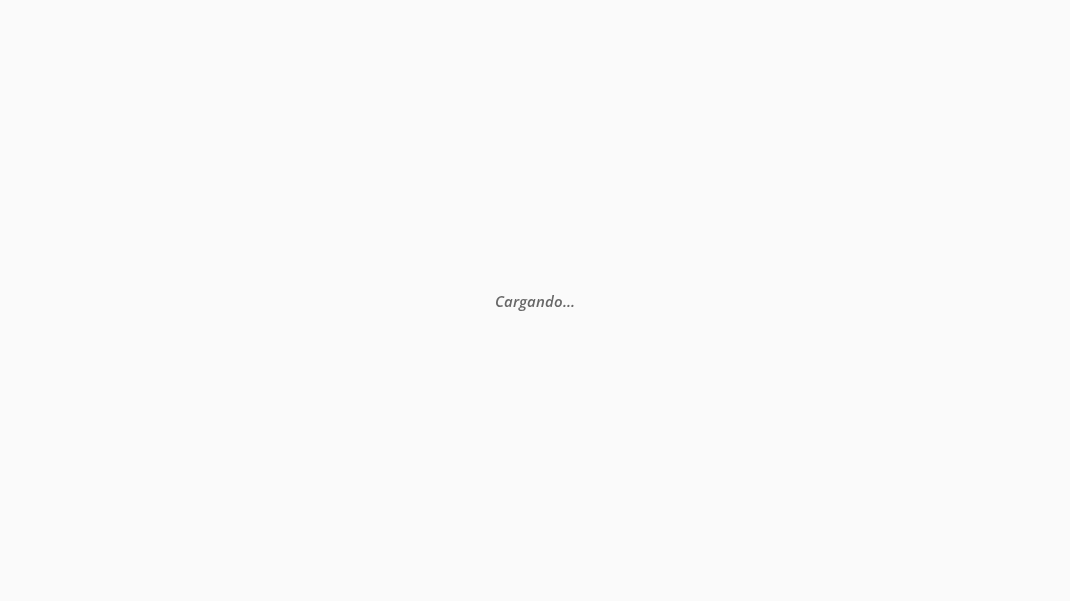 scroll, scrollTop: 0, scrollLeft: 0, axis: both 